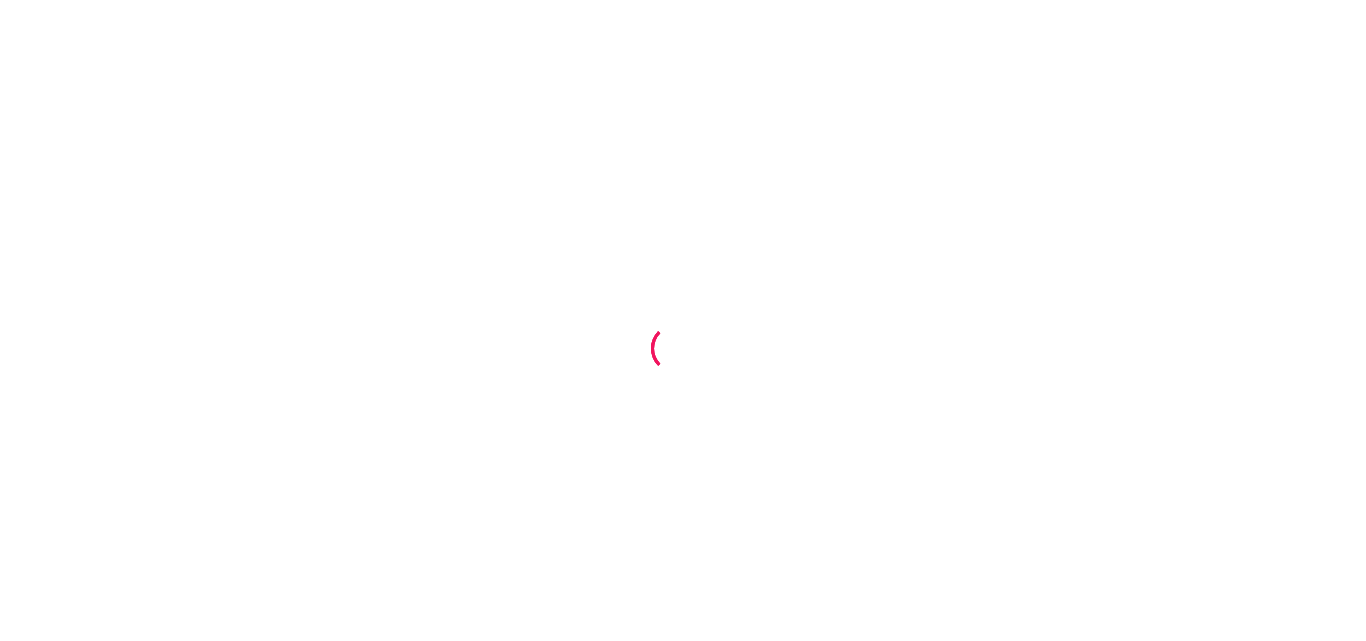 scroll, scrollTop: 0, scrollLeft: 0, axis: both 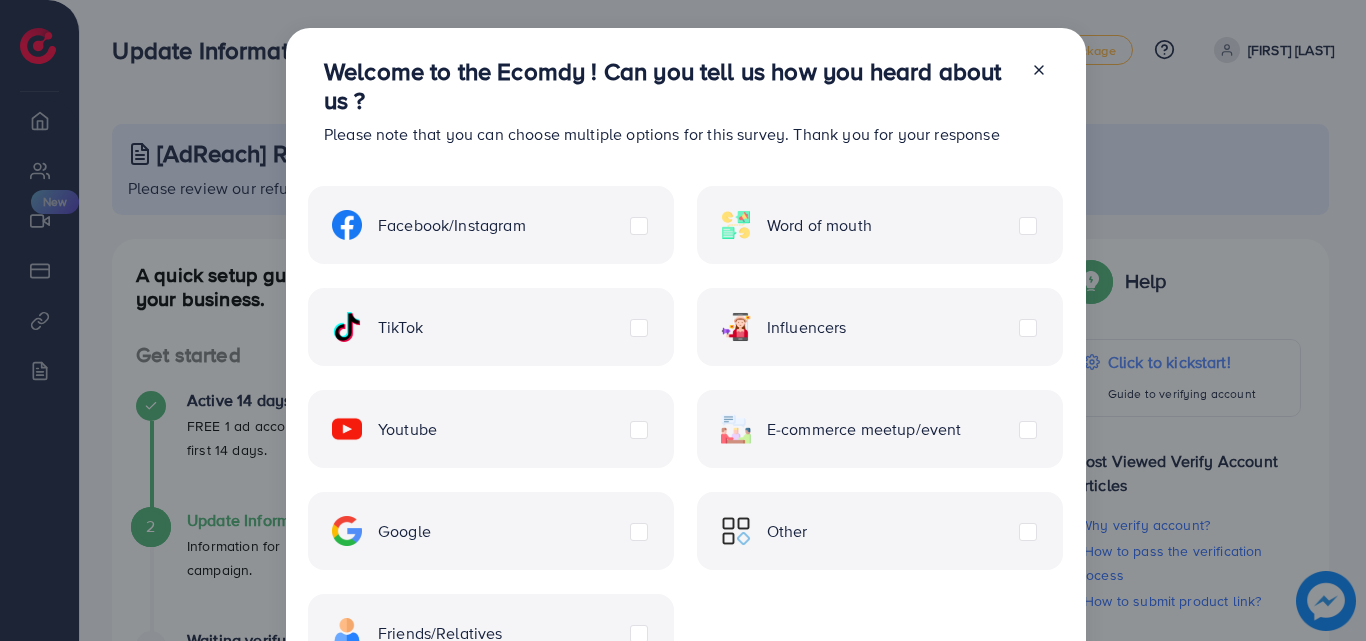 click on "TikTok" at bounding box center (377, 327) 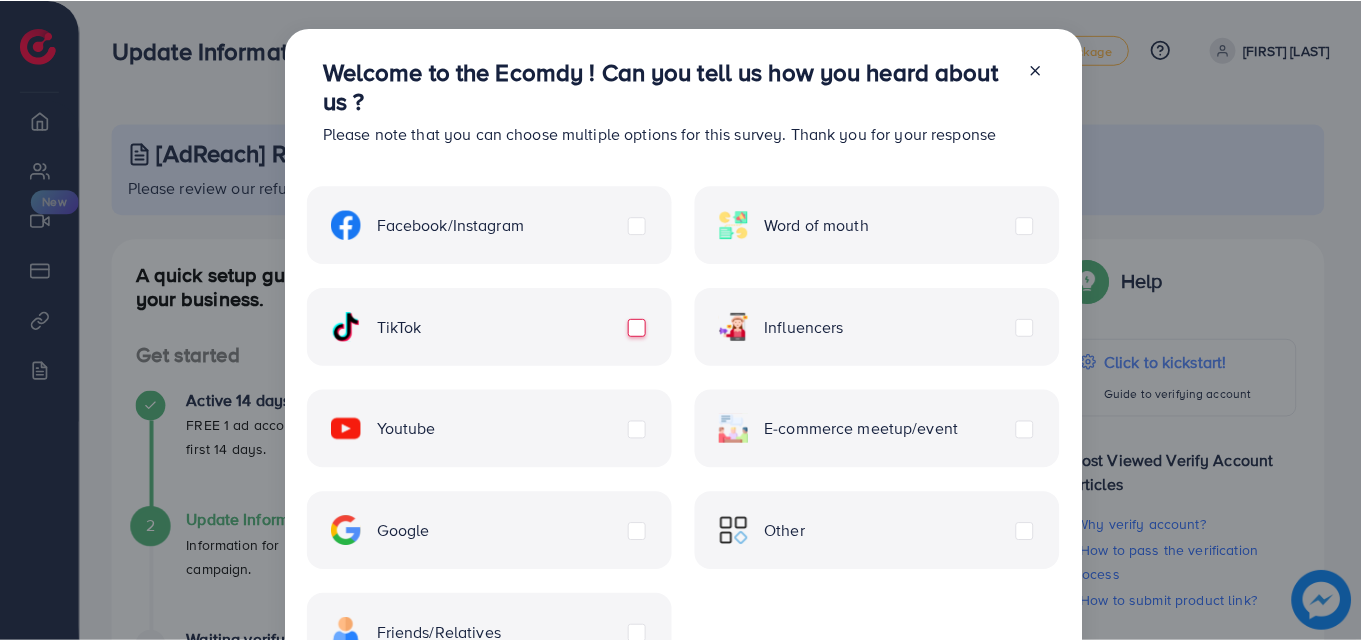 scroll, scrollTop: 162, scrollLeft: 0, axis: vertical 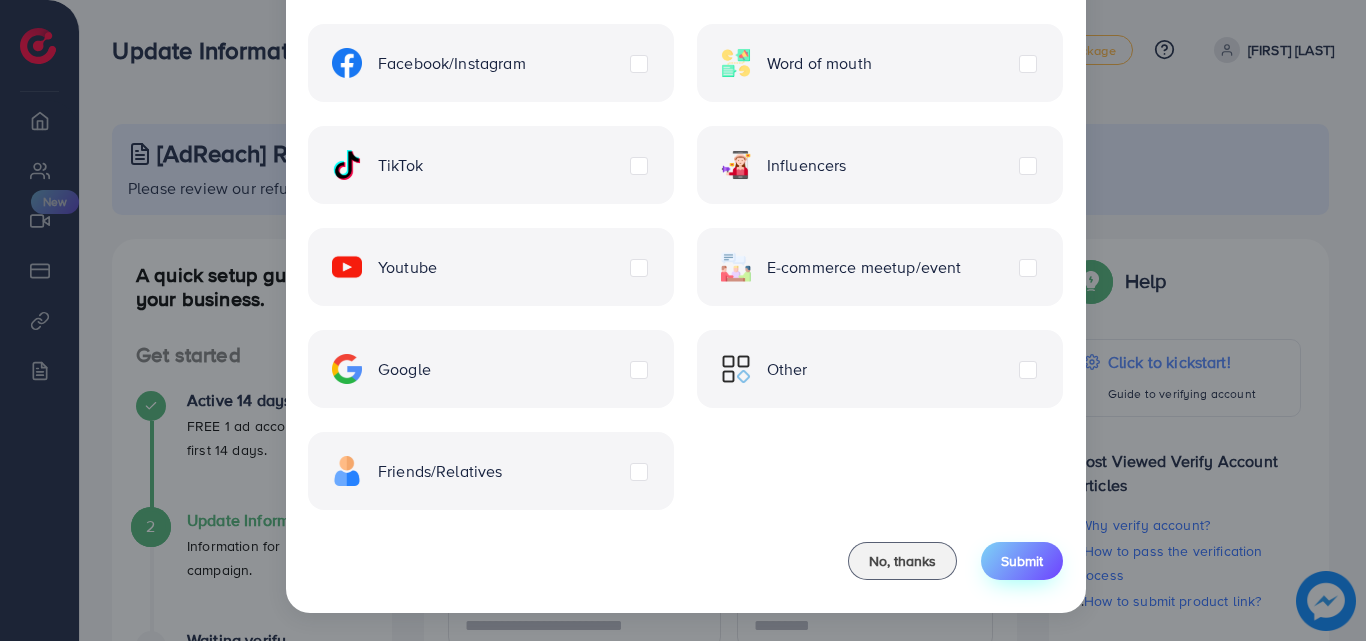 click on "Submit" at bounding box center (1022, 561) 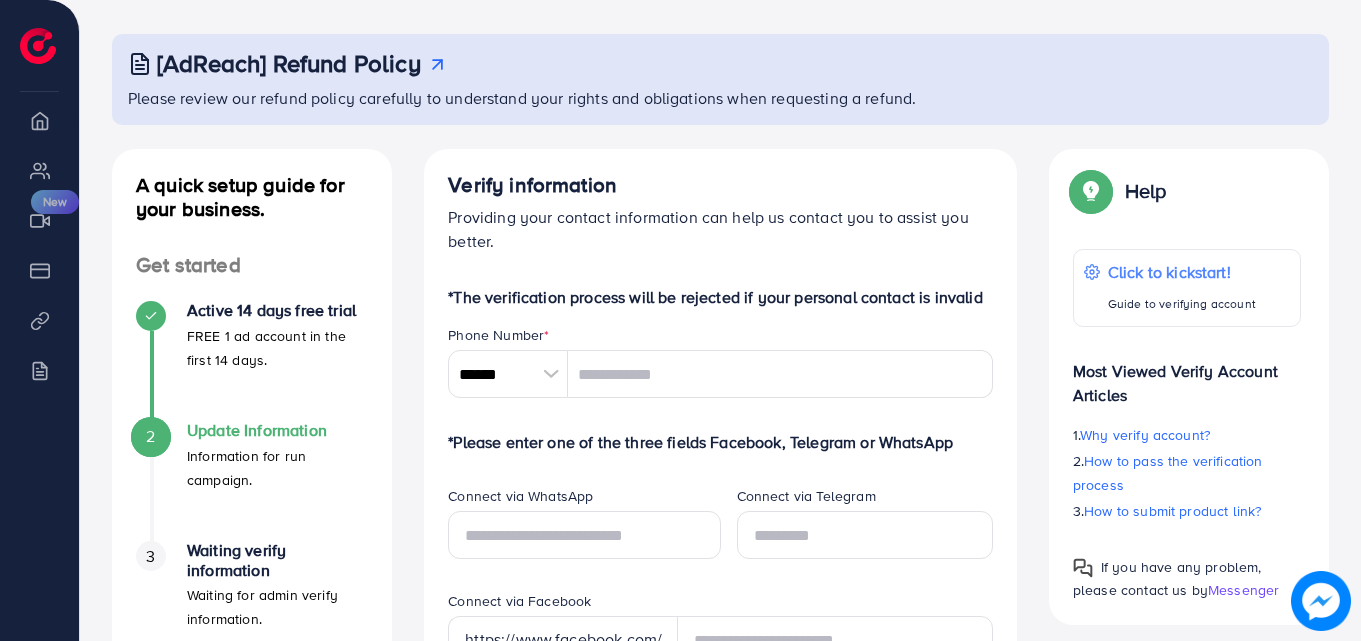 scroll, scrollTop: 91, scrollLeft: 0, axis: vertical 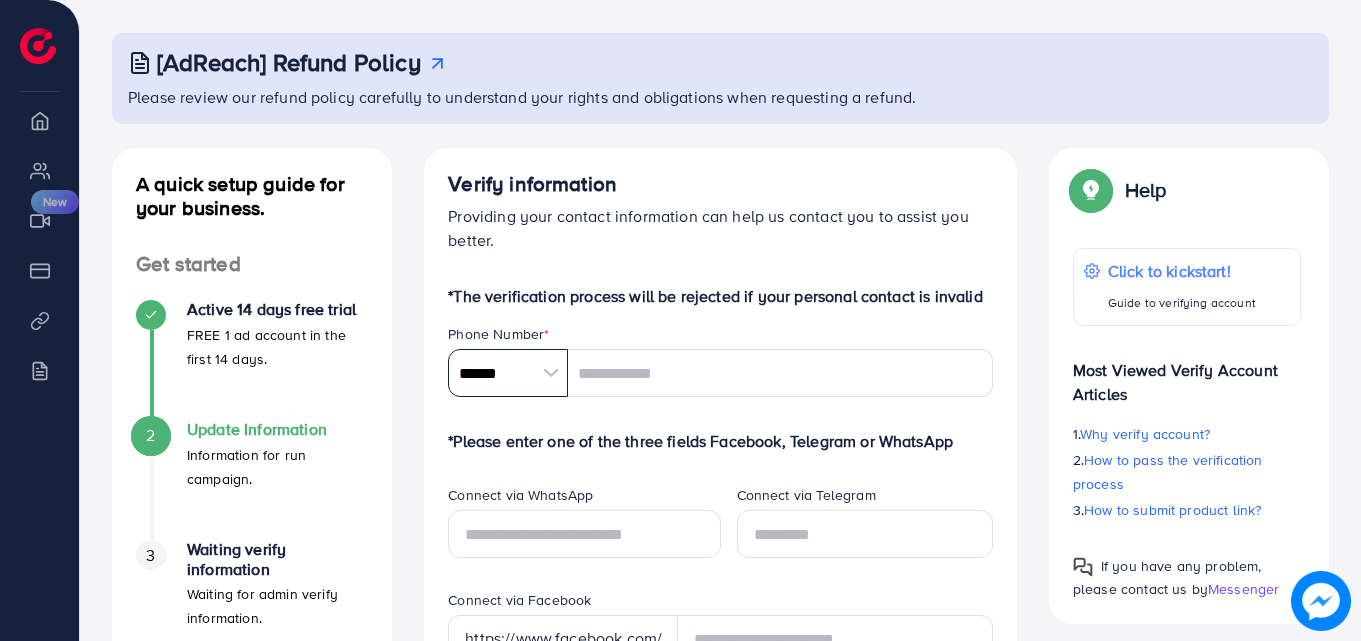 click on "******" at bounding box center (508, 373) 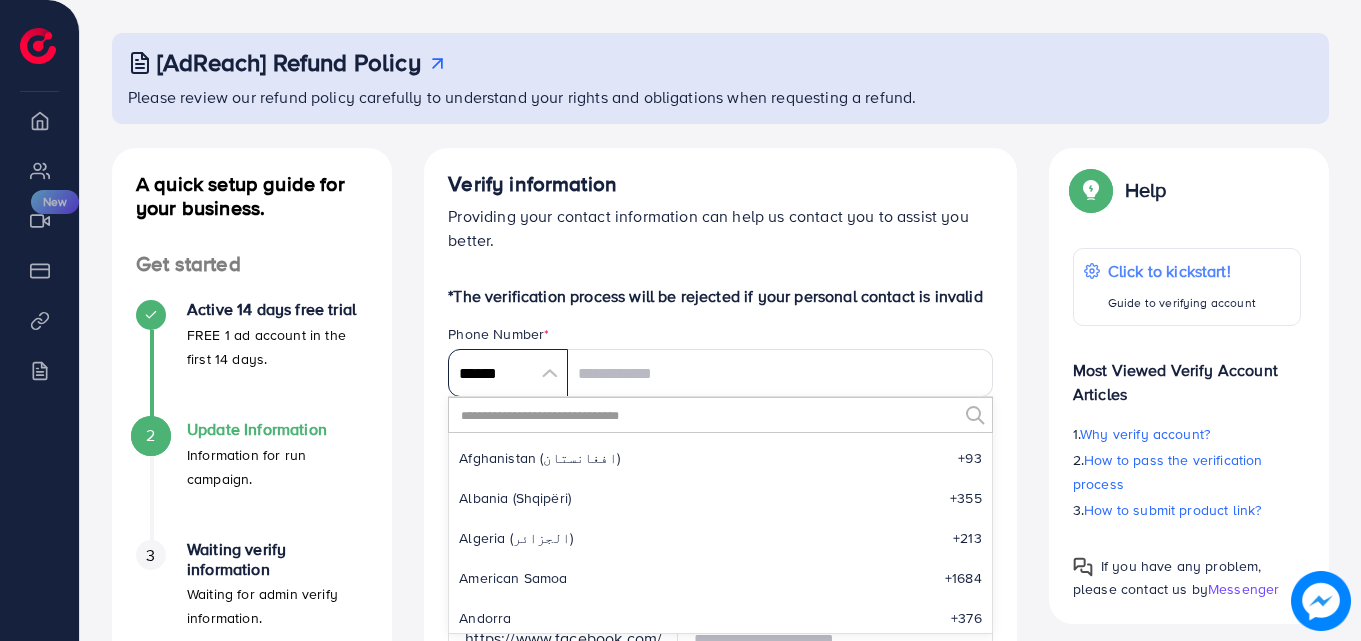 scroll, scrollTop: 9285, scrollLeft: 0, axis: vertical 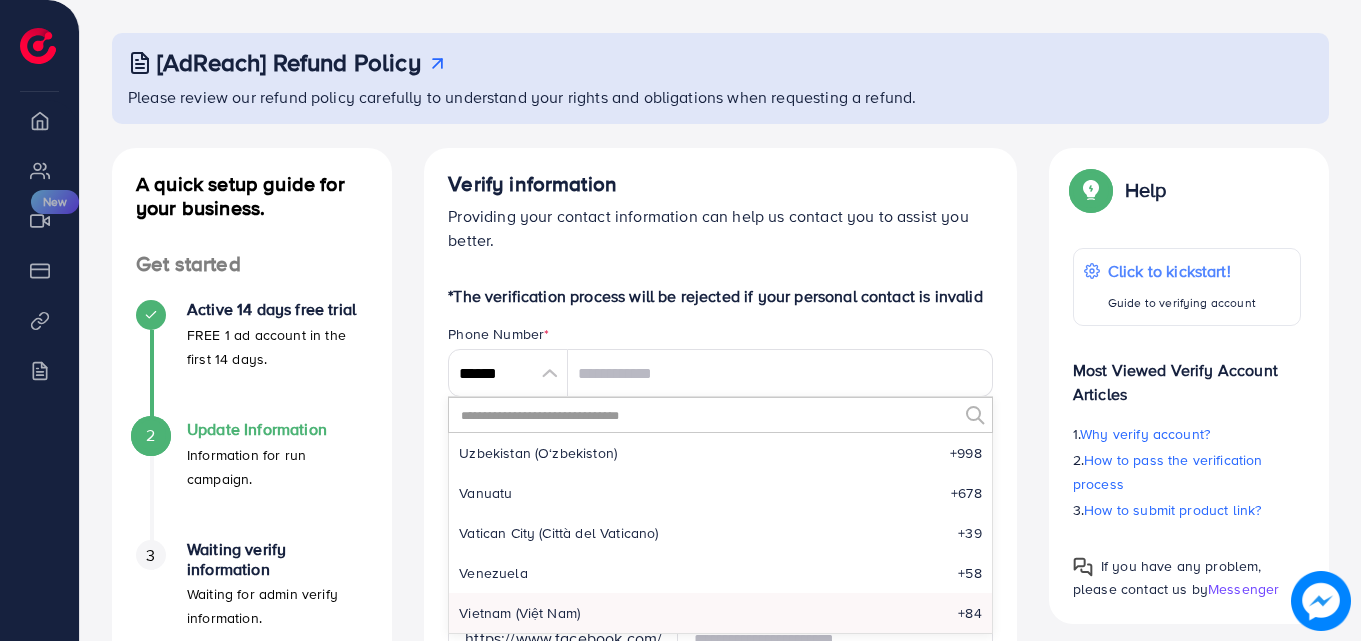 click at bounding box center [708, 415] 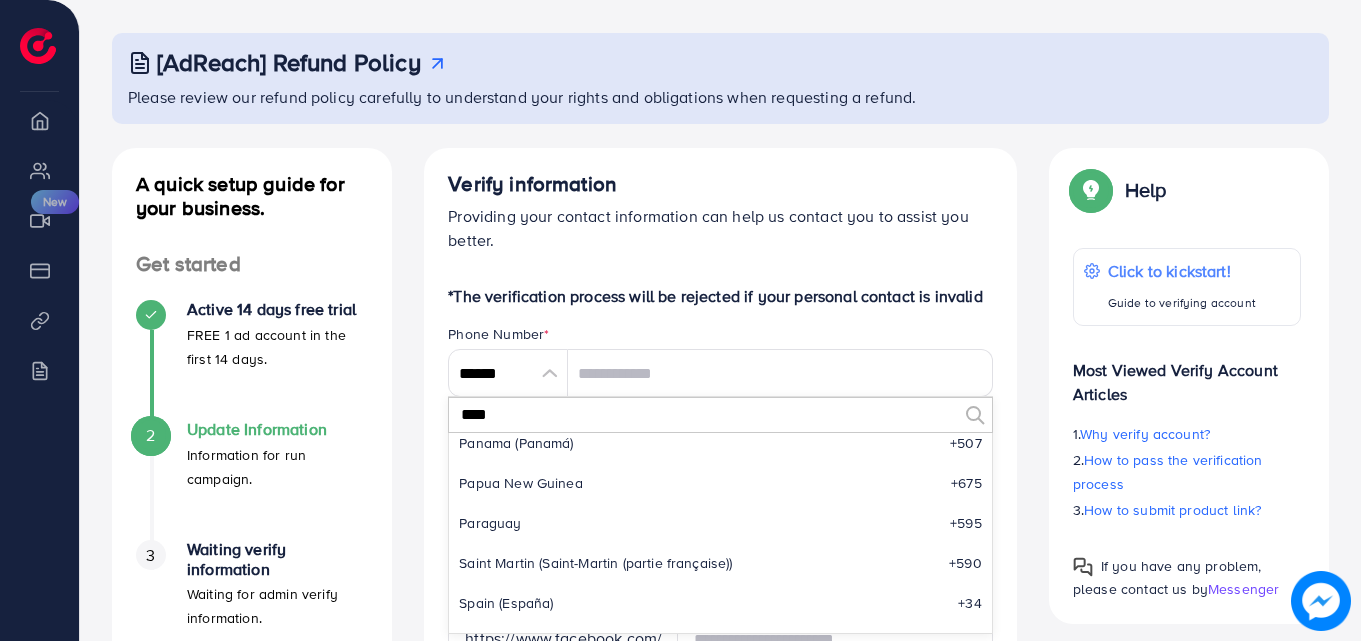 scroll, scrollTop: 0, scrollLeft: 0, axis: both 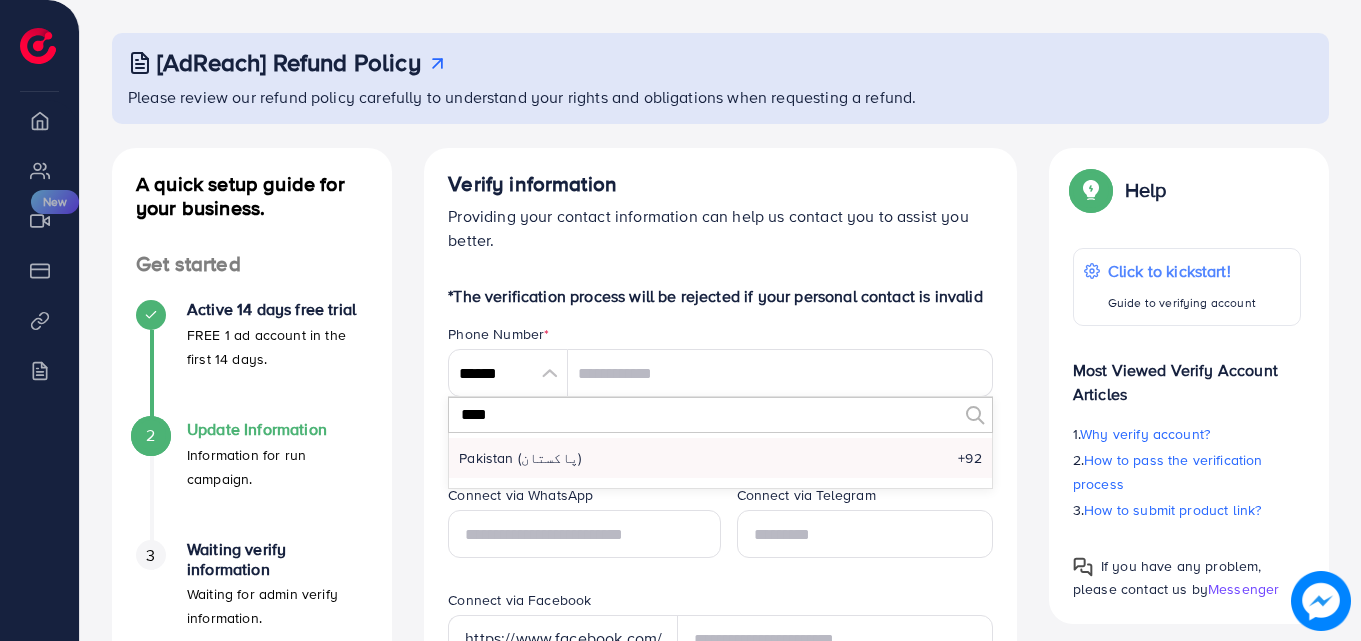 type on "****" 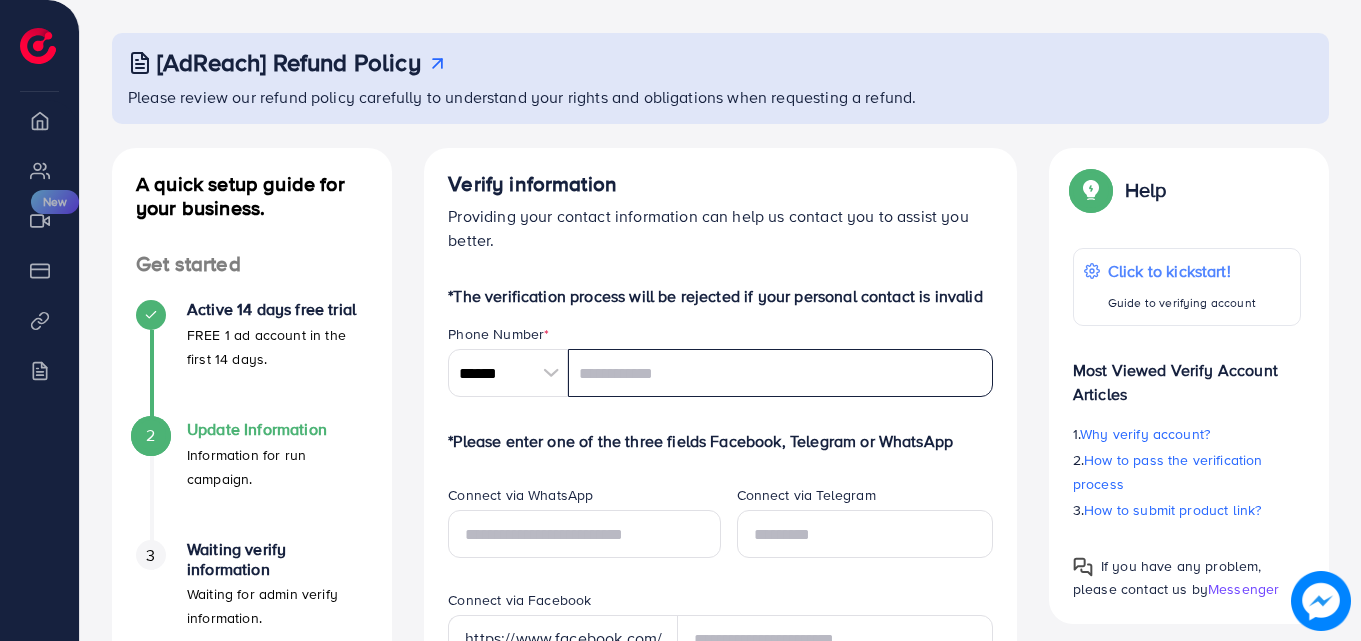 click at bounding box center [780, 373] 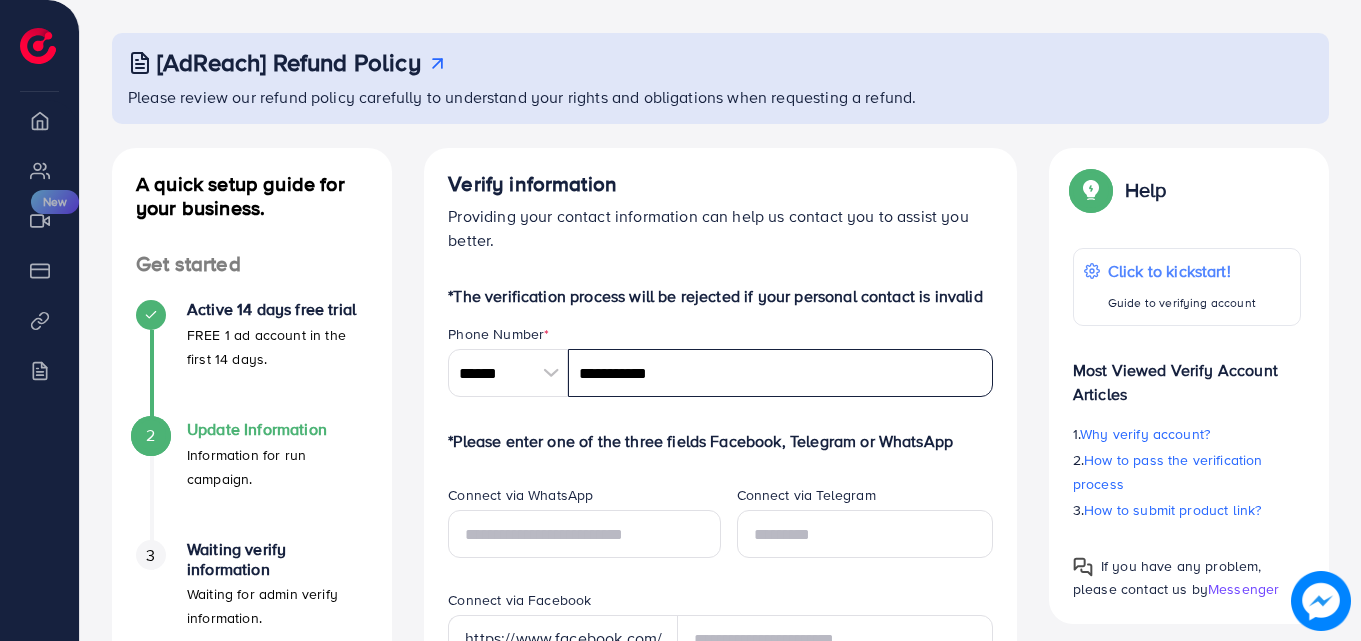 type on "**********" 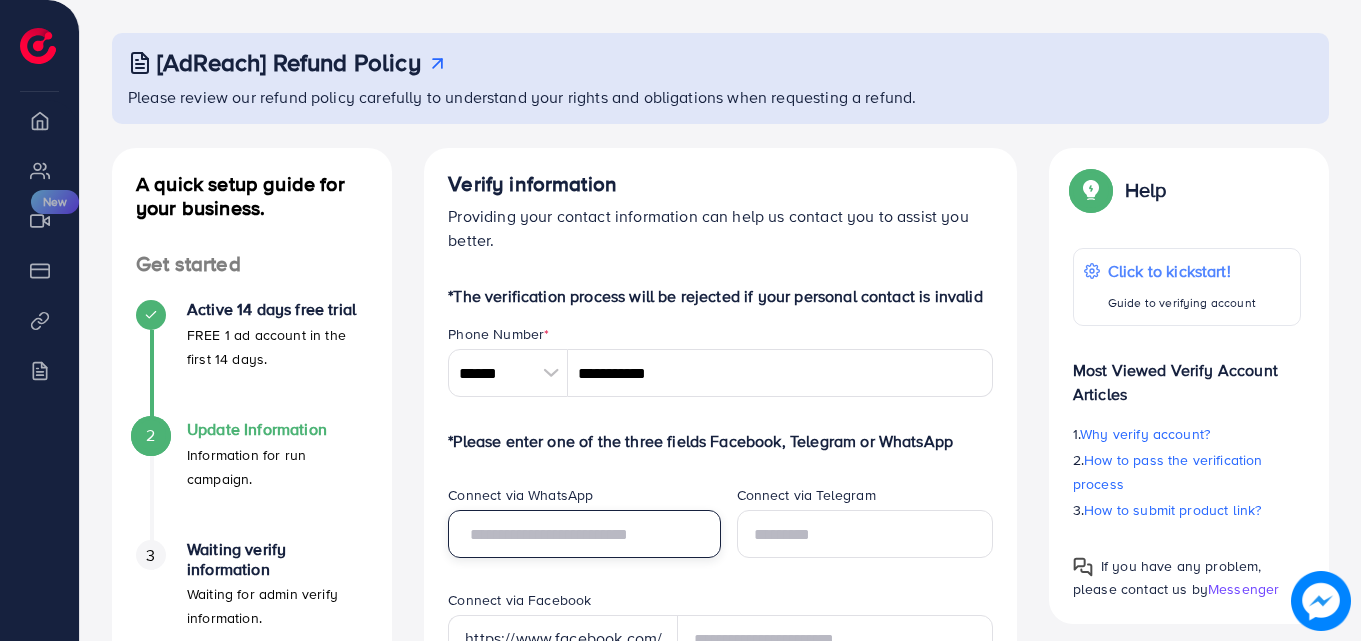 click at bounding box center [584, 534] 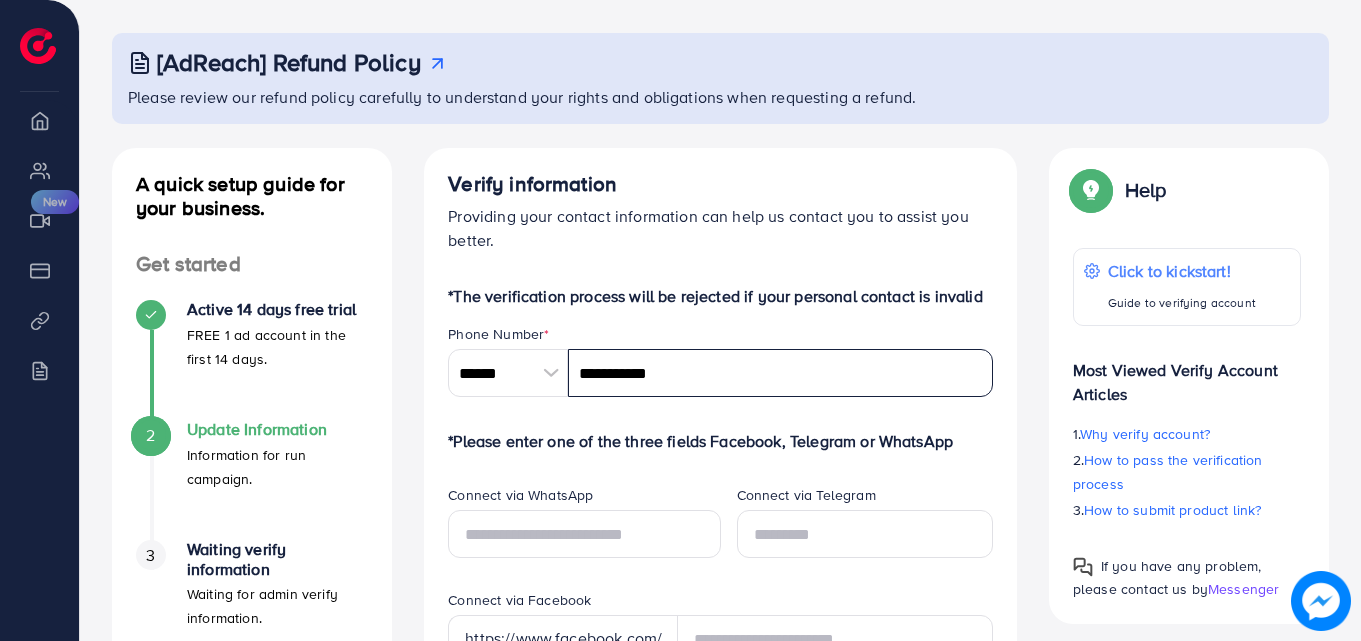 click on "**********" at bounding box center (780, 373) 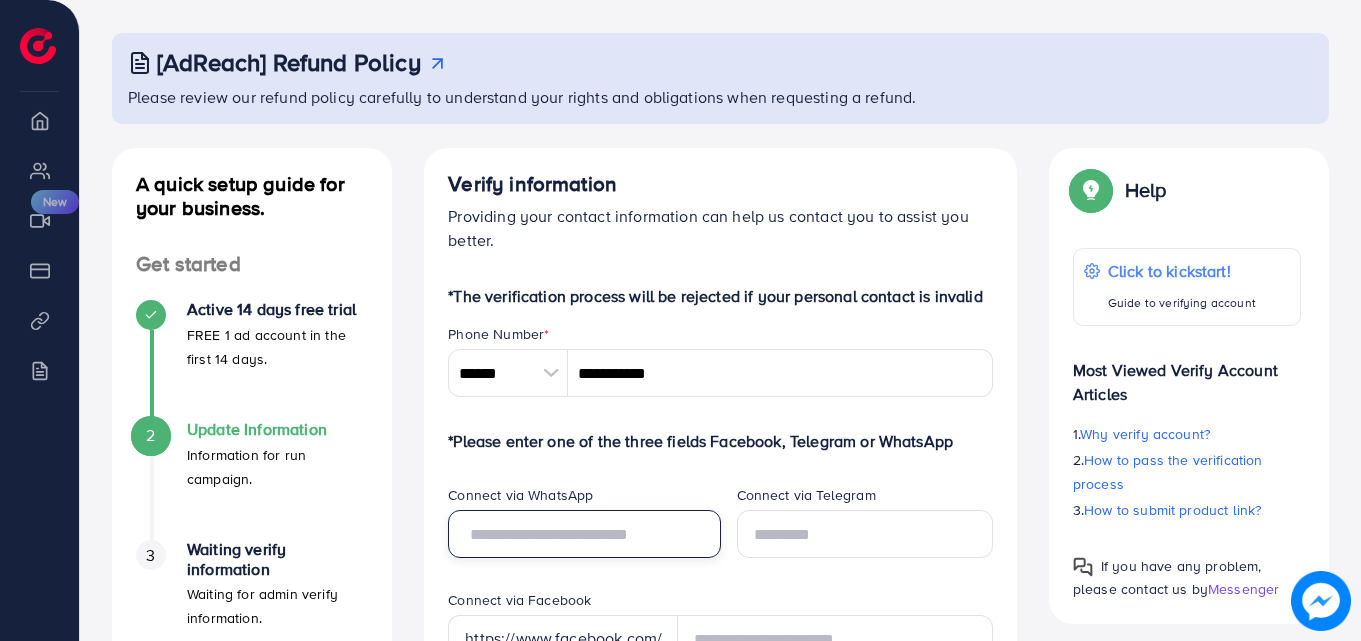 click at bounding box center [584, 534] 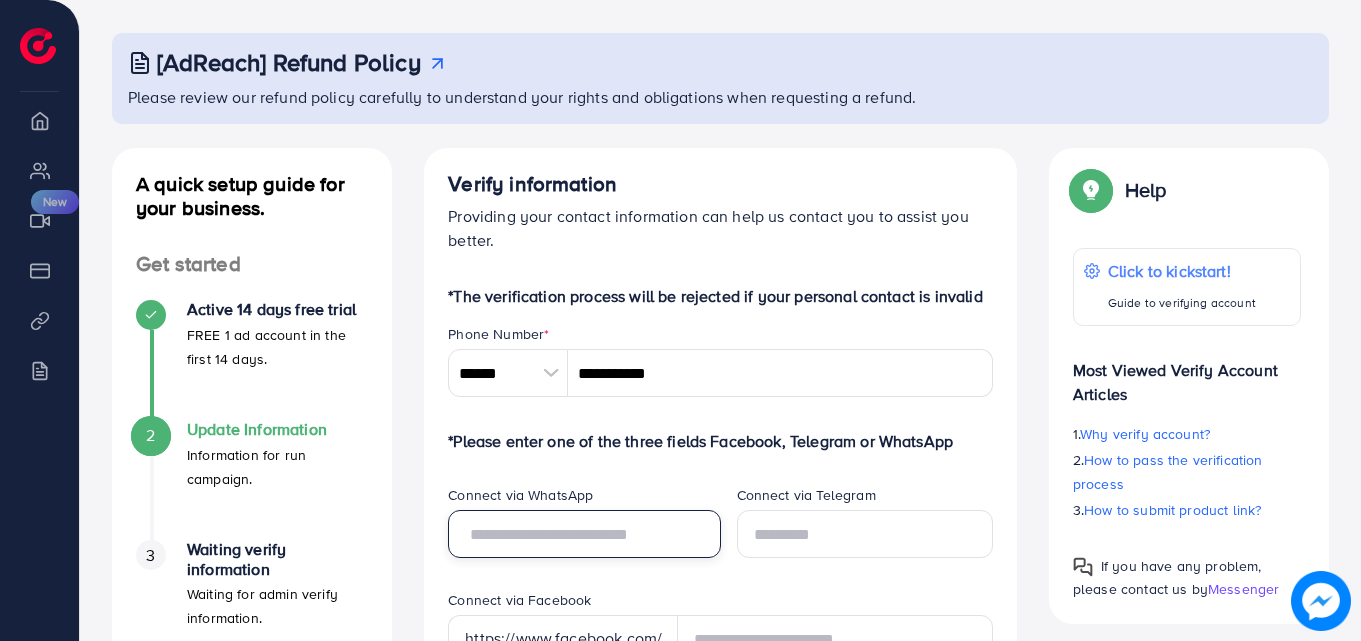 paste on "******" 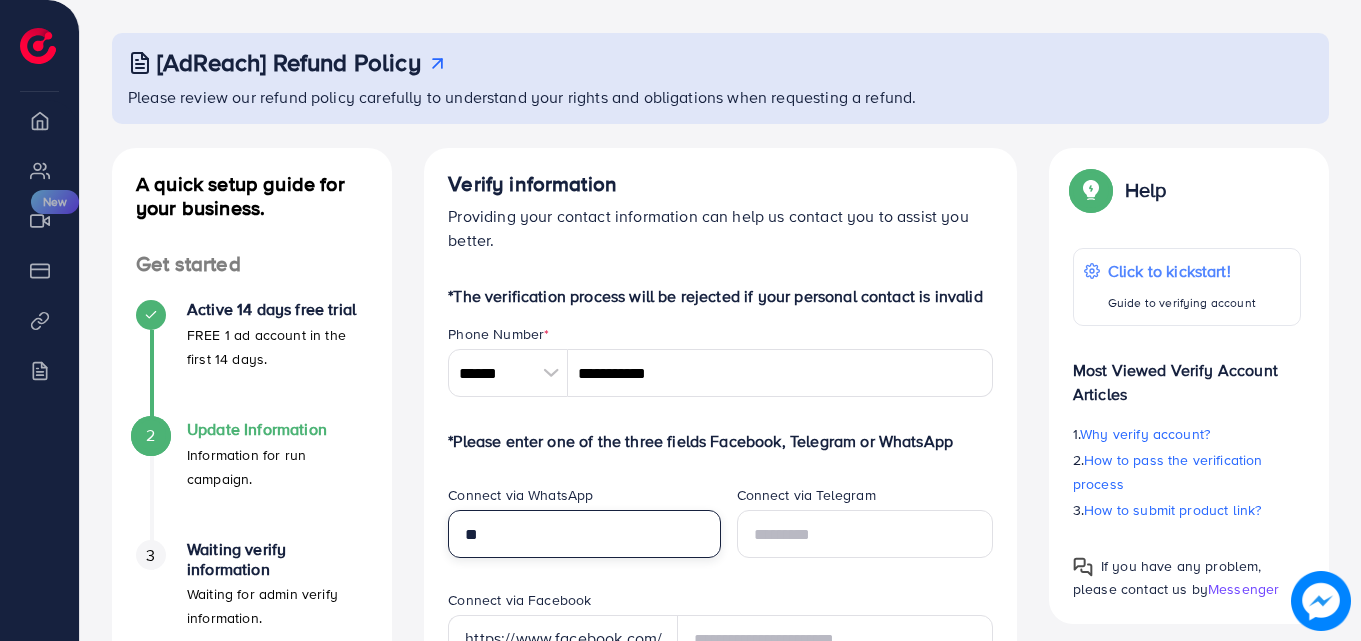 type on "*" 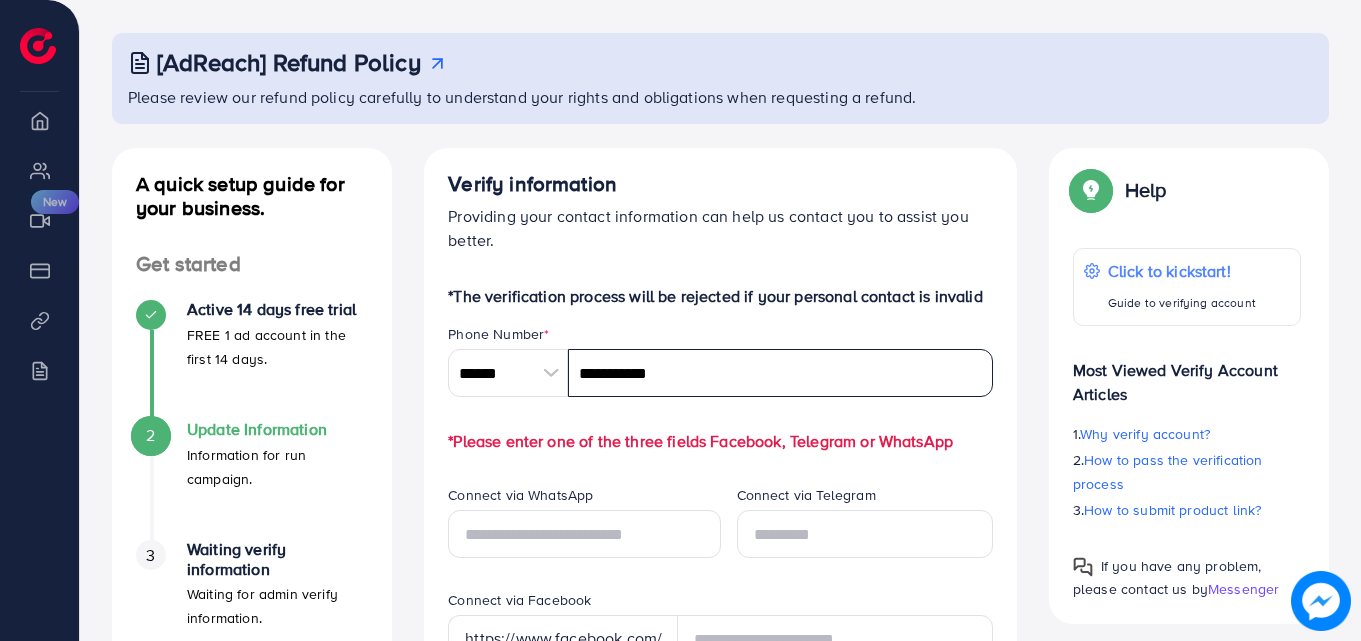 click on "**********" at bounding box center [780, 373] 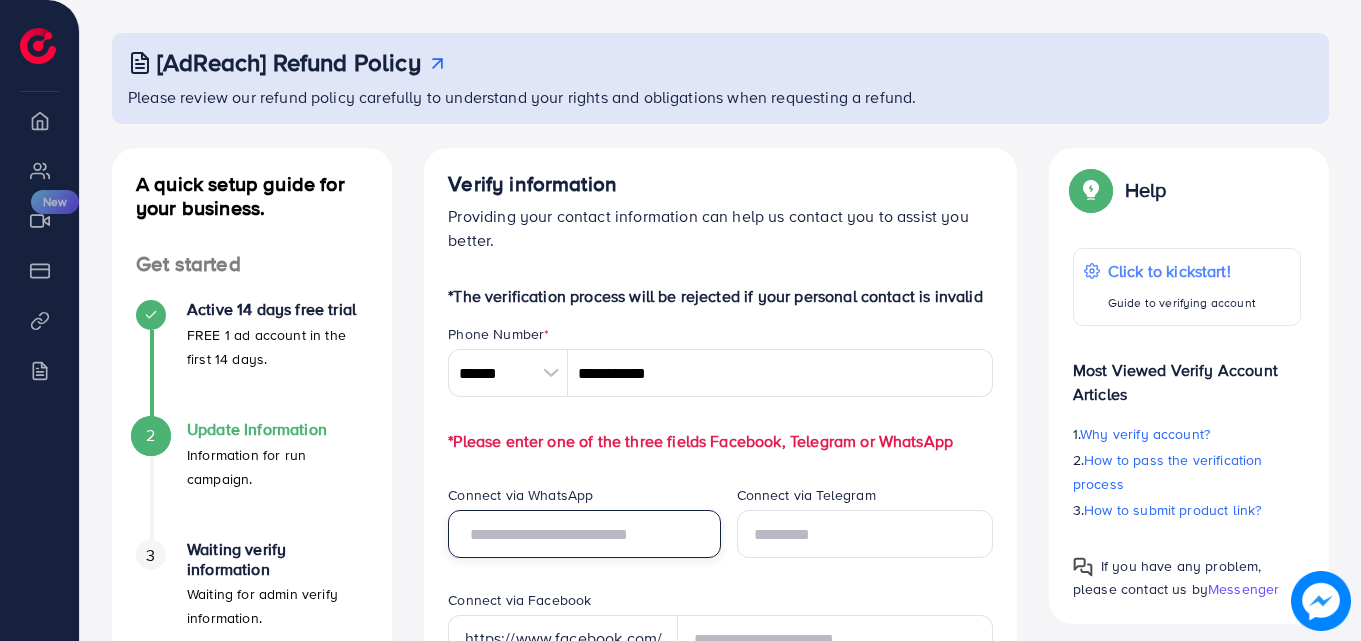 click at bounding box center (584, 534) 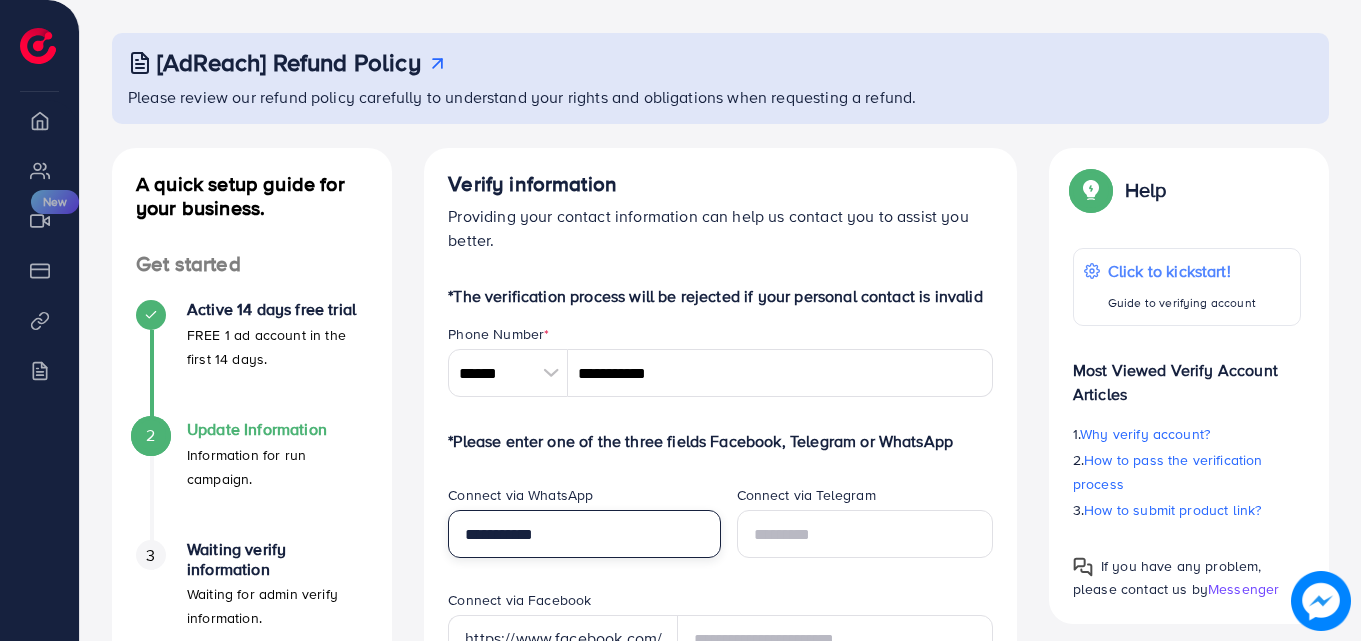 type on "**********" 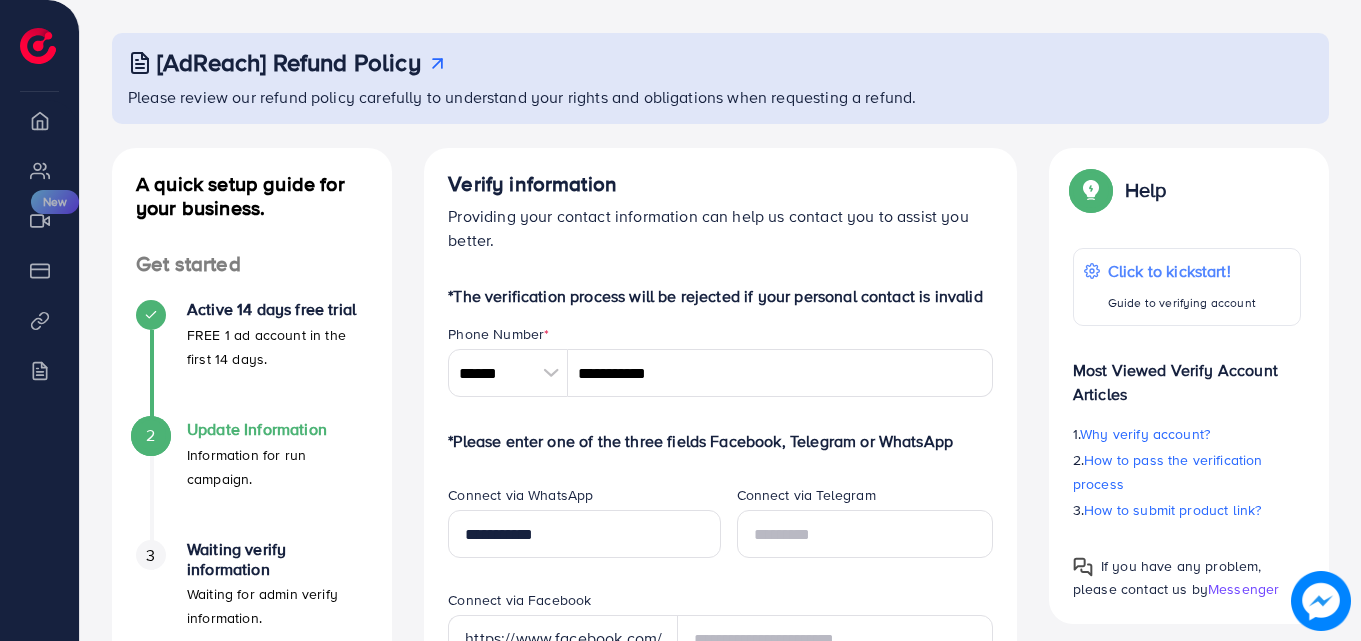 click on "**********" at bounding box center [720, 812] 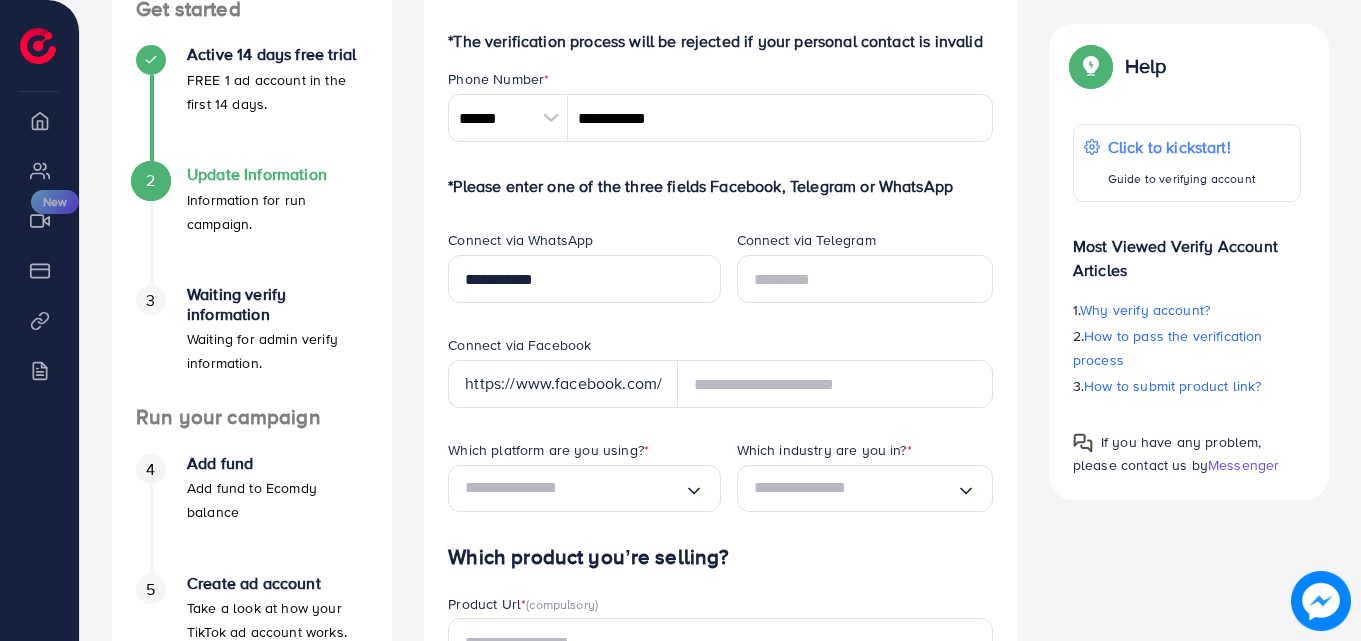 scroll, scrollTop: 347, scrollLeft: 0, axis: vertical 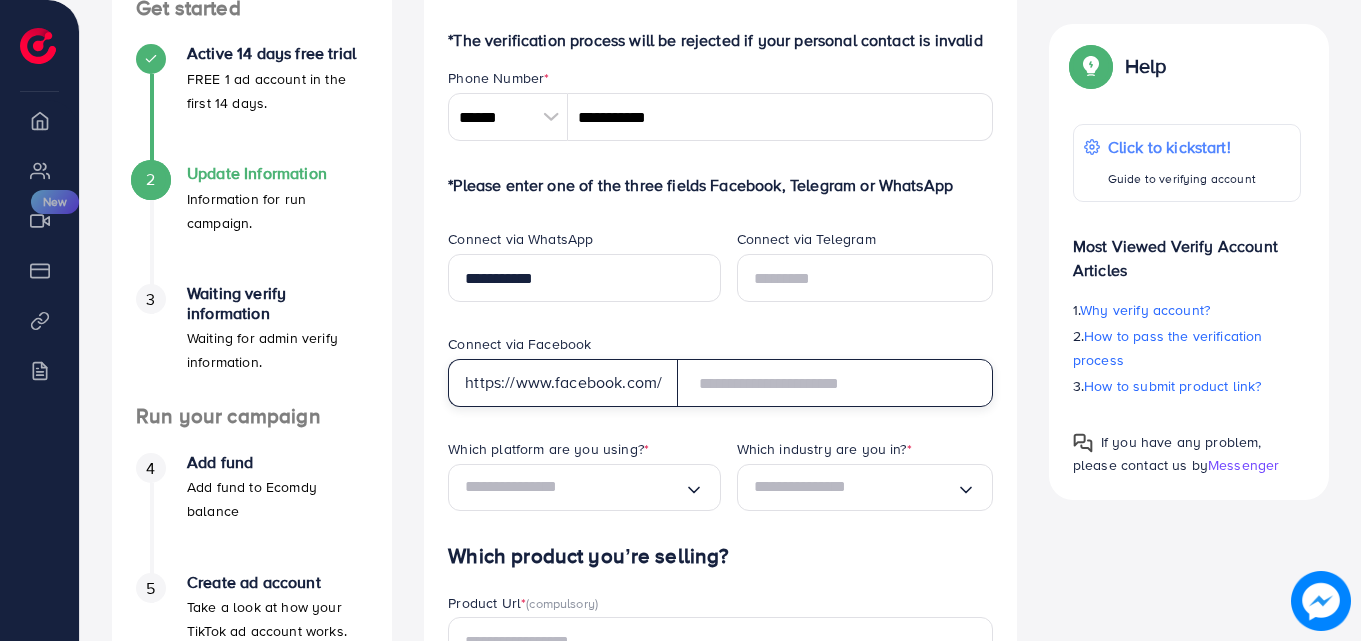 click at bounding box center [835, 383] 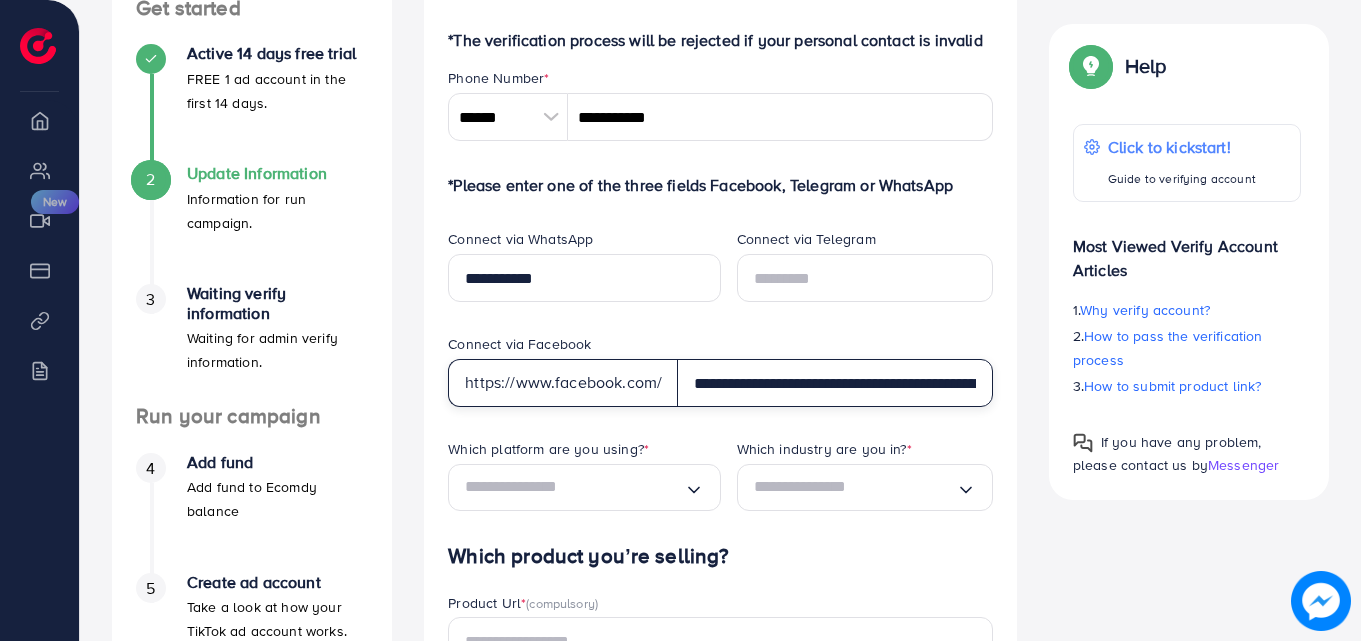 scroll, scrollTop: 0, scrollLeft: 123, axis: horizontal 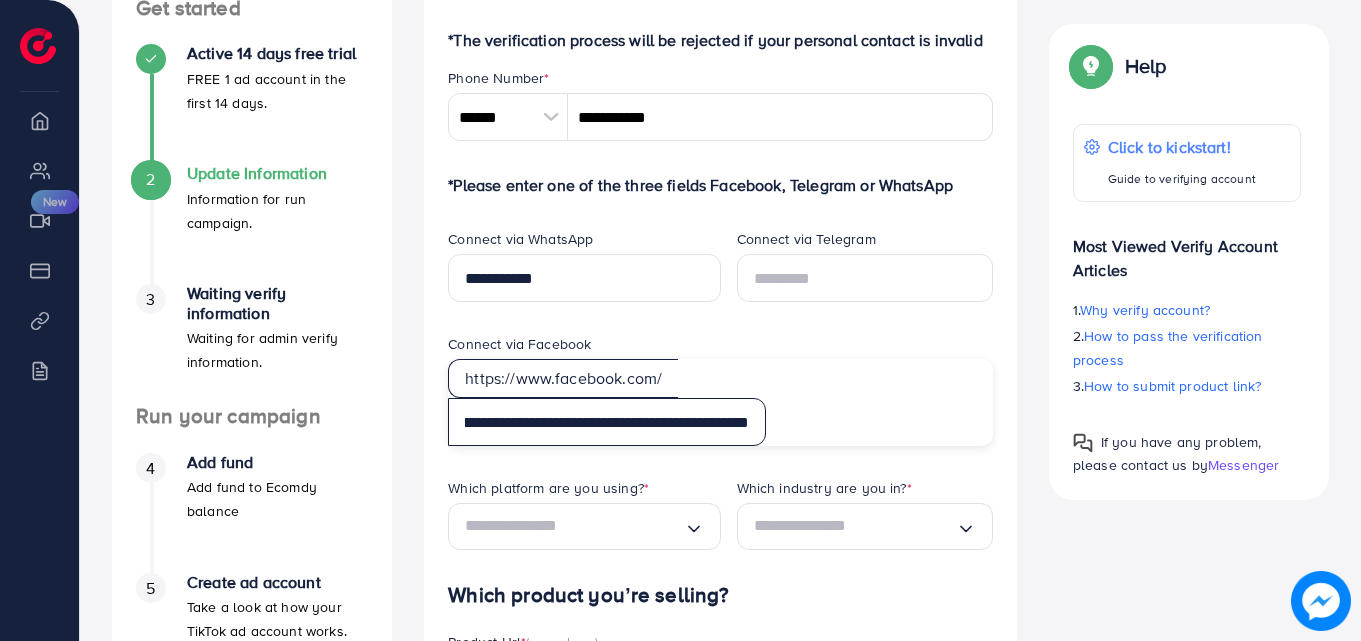 type on "**********" 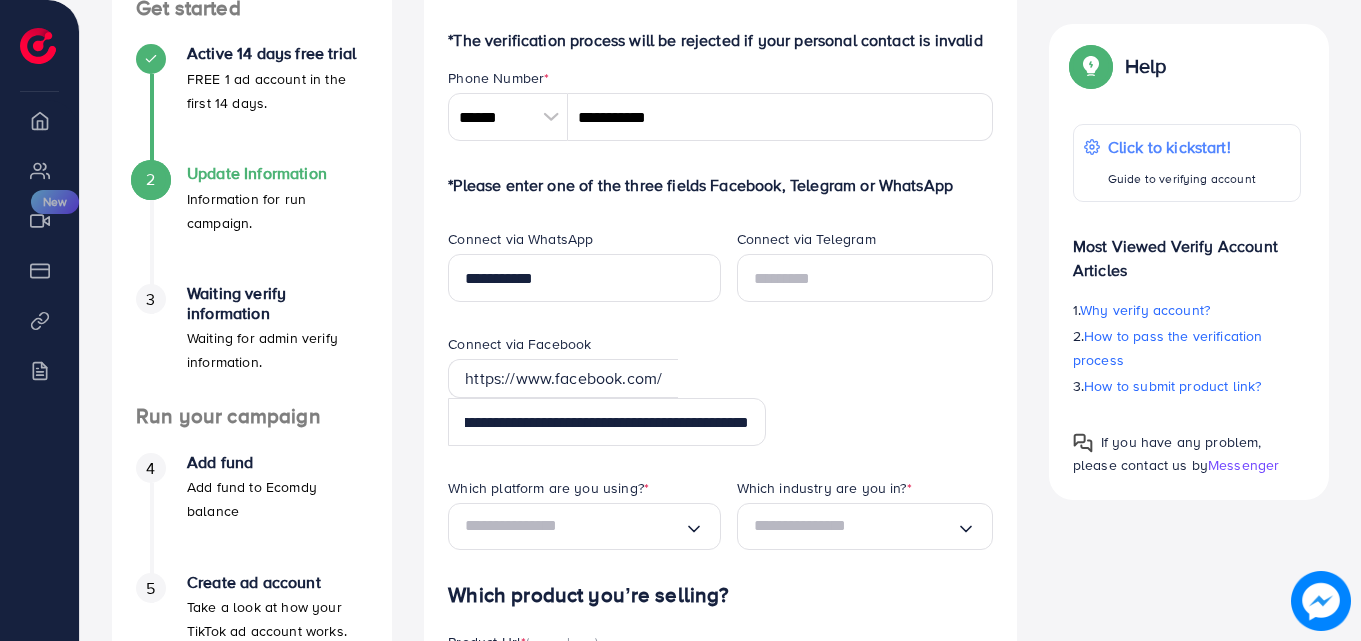 scroll, scrollTop: 0, scrollLeft: 0, axis: both 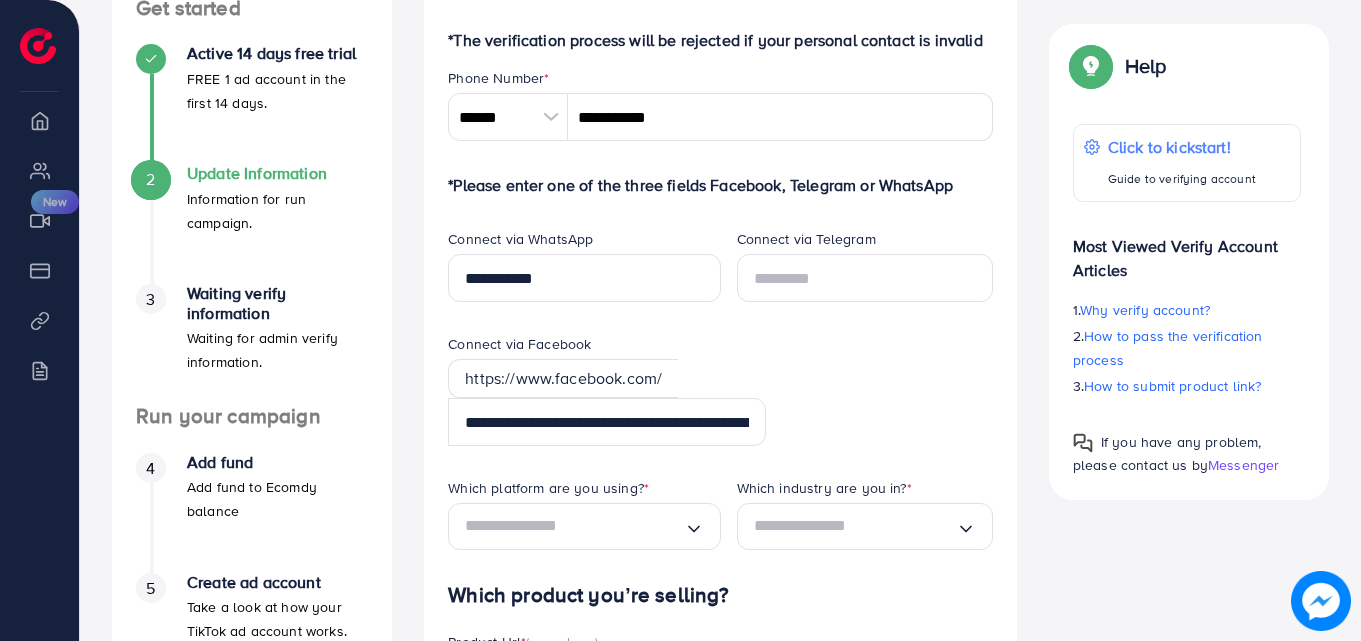 click on "Connect via Telegram" at bounding box center (865, 281) 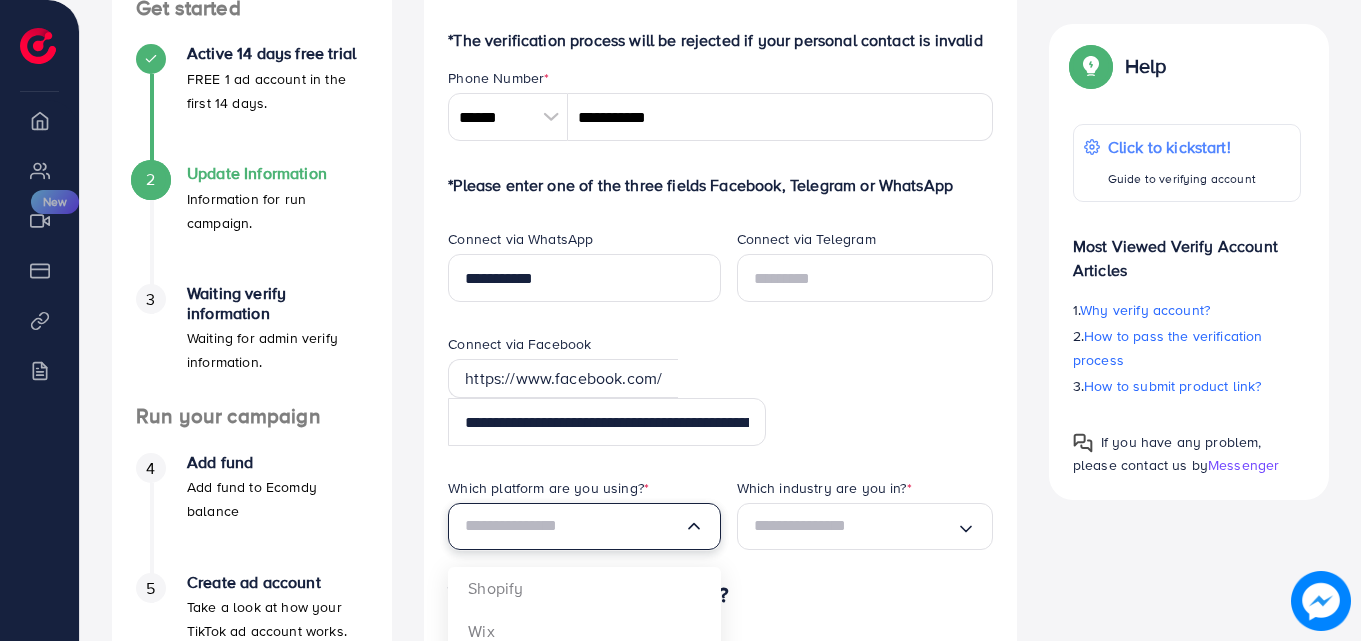 click at bounding box center [574, 526] 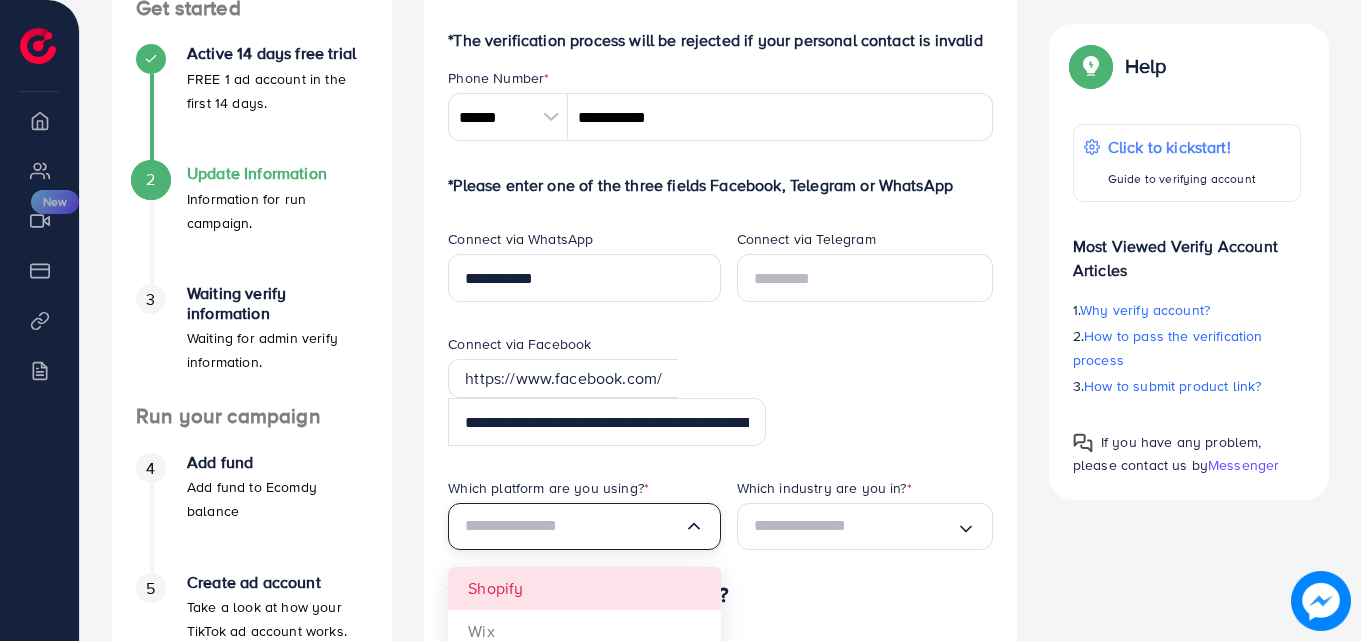 click on "Which platform are you using?  *           Loading...
Shopify
Wix
Woocommerce
WordPress
Other" at bounding box center [576, 530] 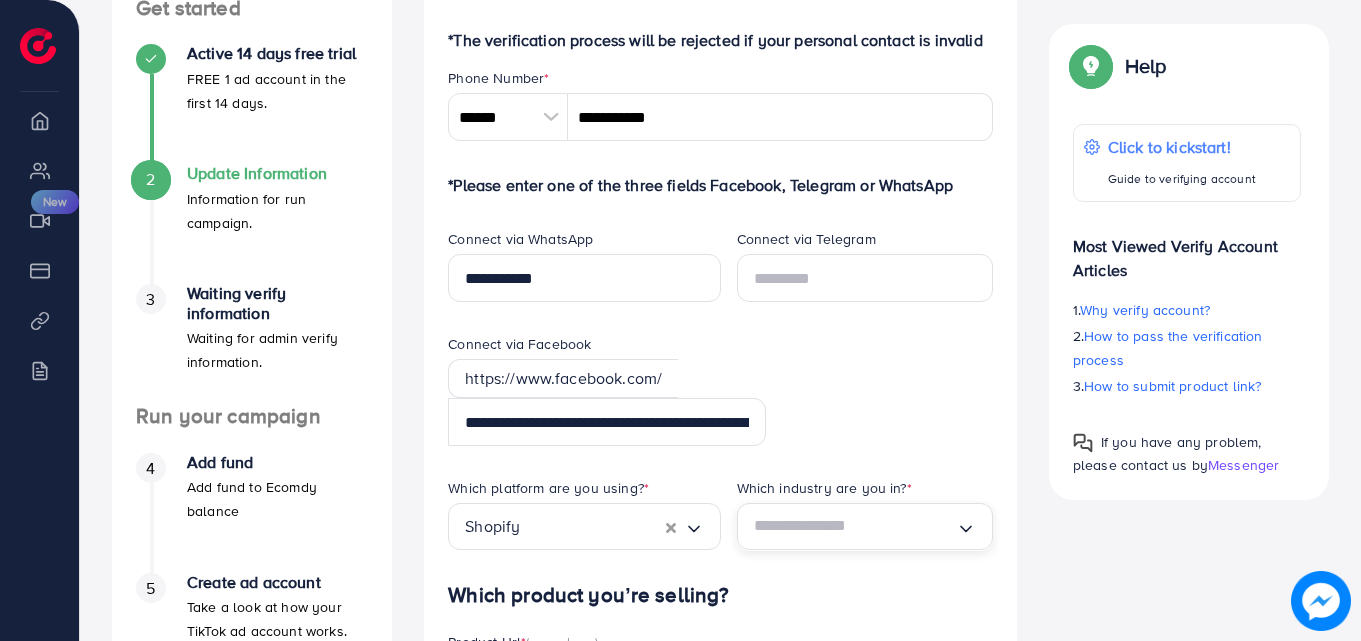click on "Loading..." at bounding box center [865, 526] 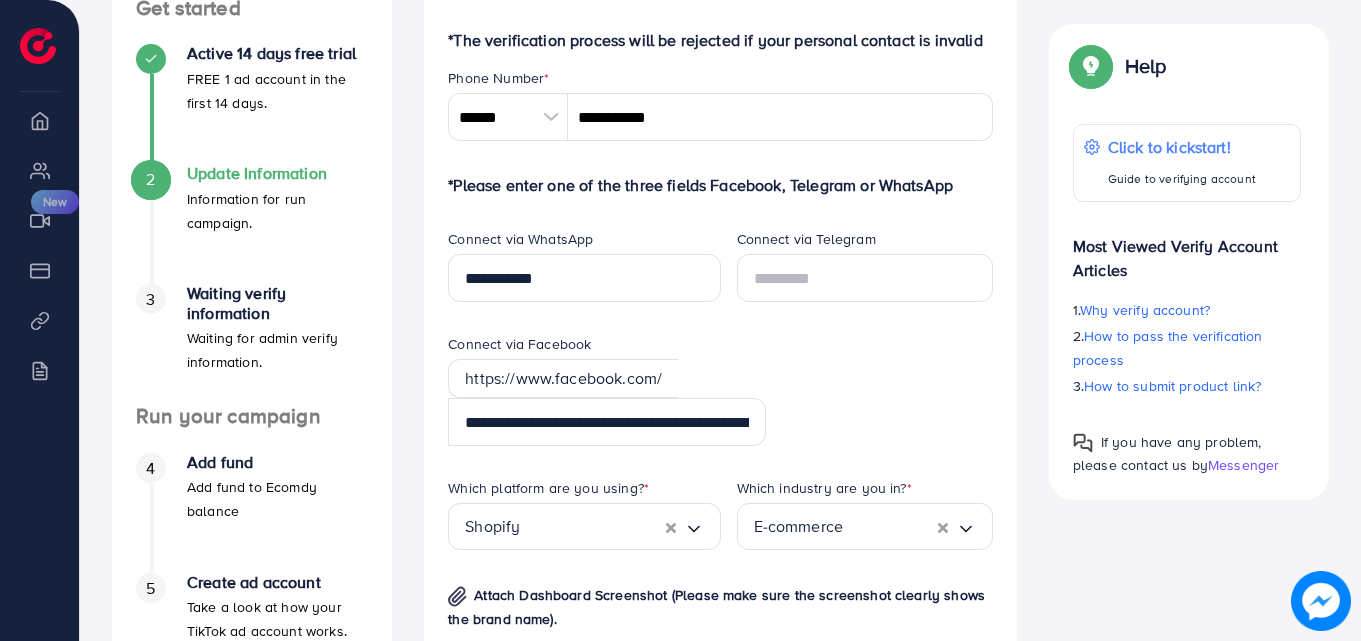 click on "Which platform are you using?  *
Shopify
Loading...      Which industry are you in?  *
E-commerce
Loading...
E-commerce
Service
Attach Dashboard Screenshot (Please make sure the screenshot clearly shows the brand name).  Sample screenshots are as below:   Shopify Screenshot Sample   (Go to settings ==> Store Details)   Wix Screenshot Sample   (Go to settings ==> Business Info)   Woocommerce/WordPress Screenshot Sample   (Go to settings ==> General)   Format: JPG, PNG, JPEG   Maximum size: 5MB" at bounding box center (720, 694) 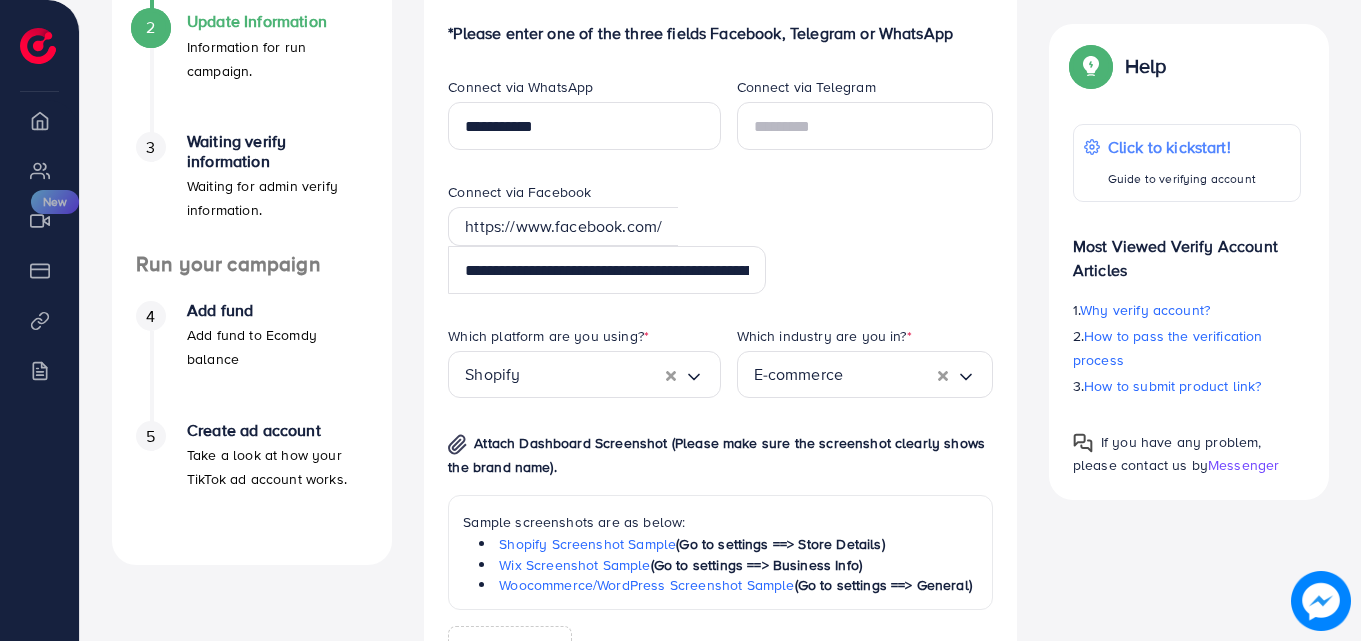 scroll, scrollTop: 629, scrollLeft: 0, axis: vertical 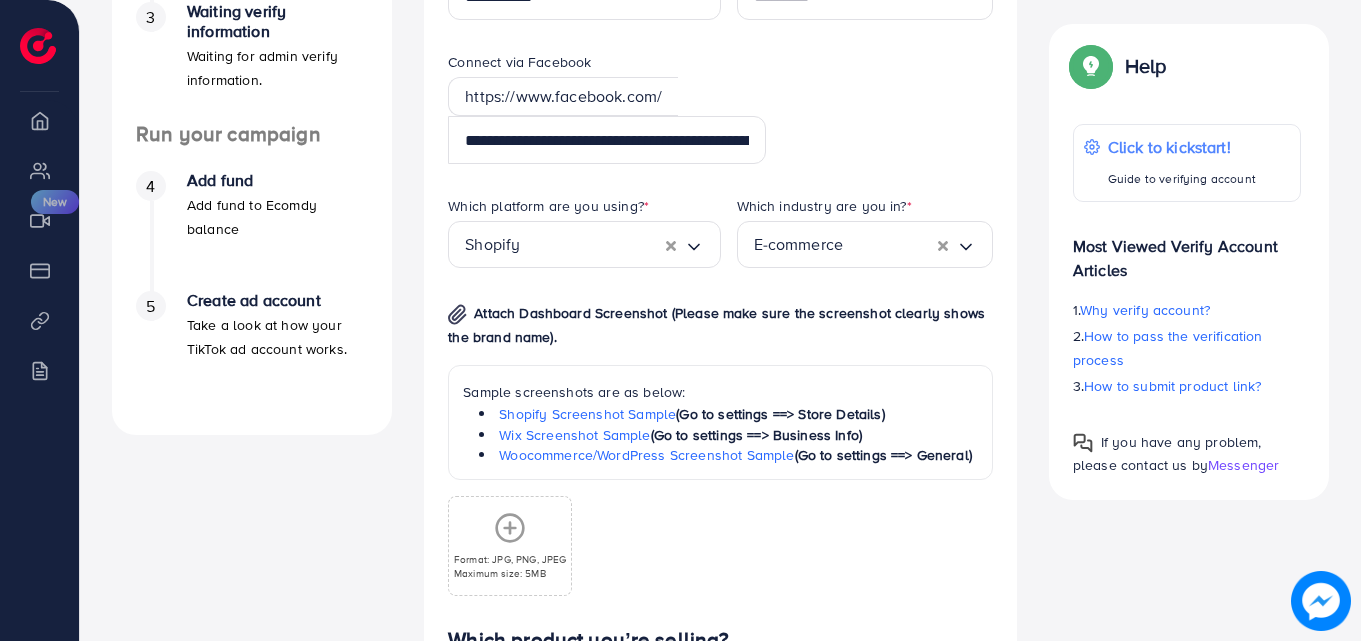 click 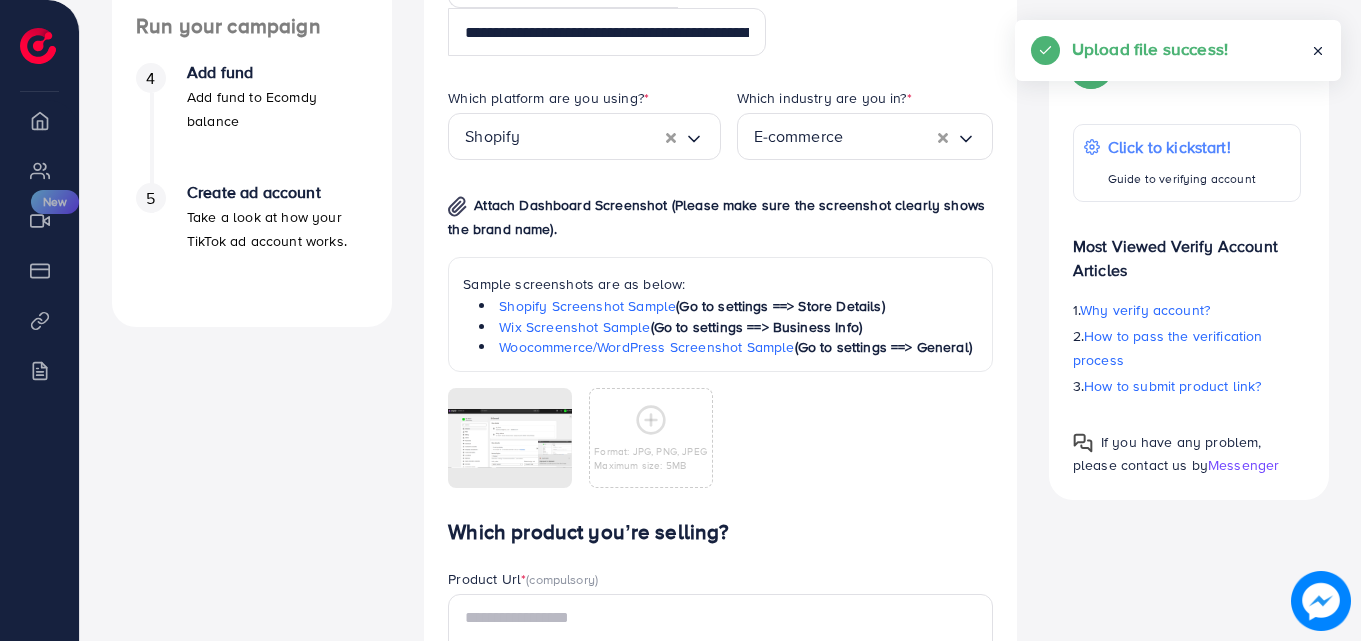 scroll, scrollTop: 784, scrollLeft: 0, axis: vertical 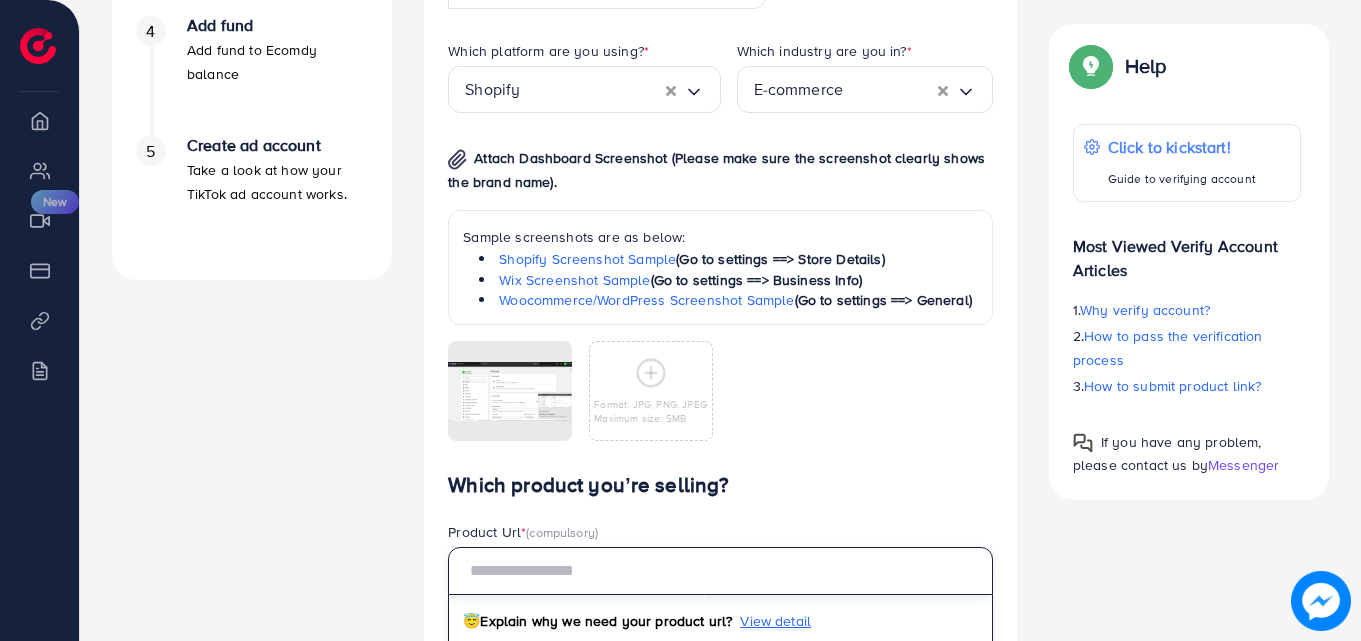 click at bounding box center [720, 571] 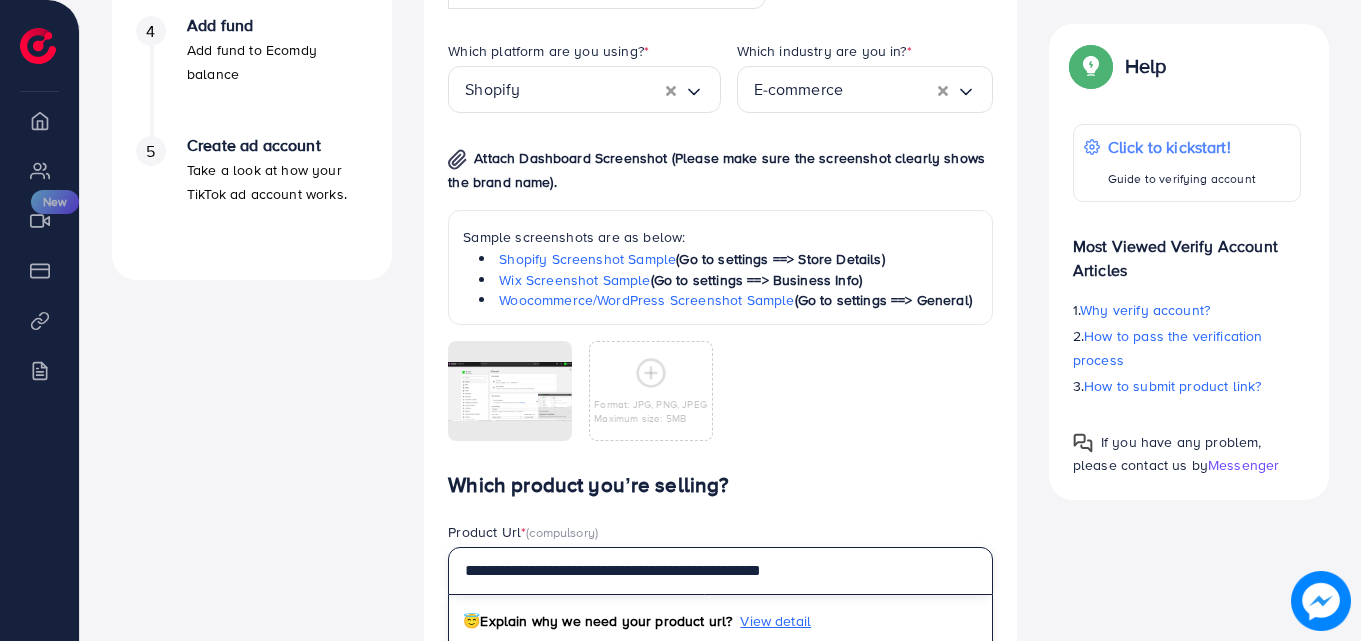 type on "**********" 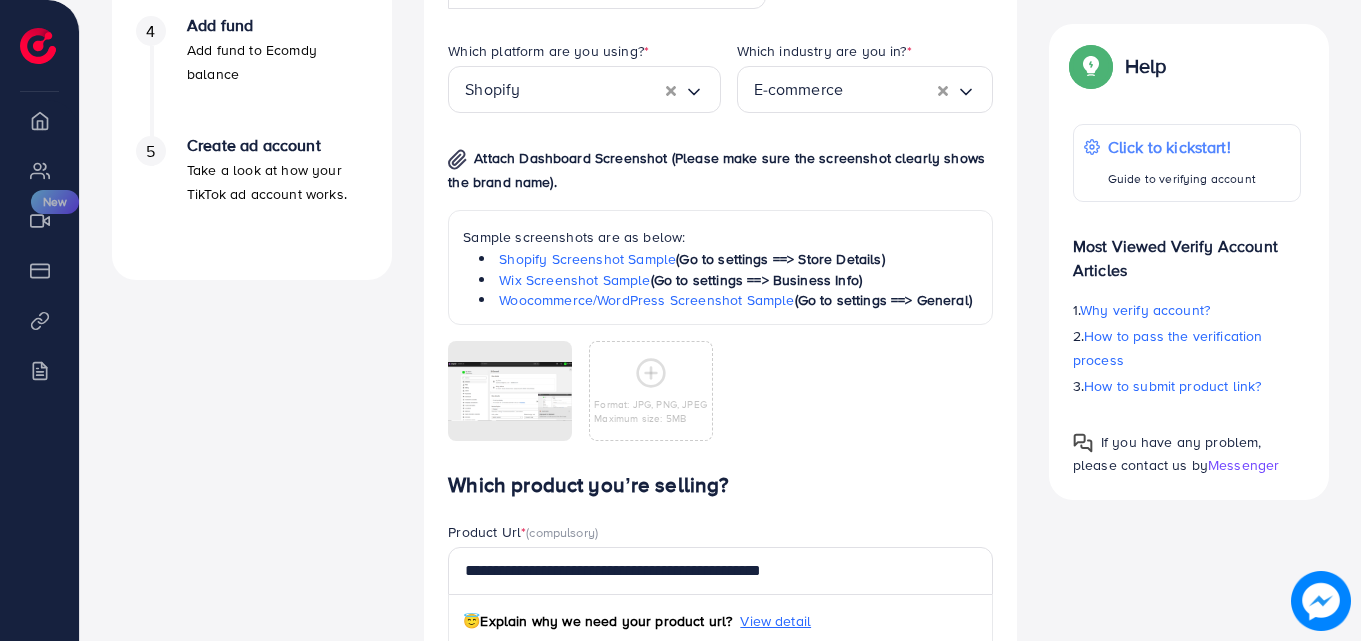 click on "A quick setup guide for your business.   Get started   Active 14 days free trial   FREE 1 ad account in the first 14 days.   2   Update Information   Information for run campaign.   3   Waiting verify information   Waiting for admin verify information.   Run your campaign   4   Add fund   Add fund to Ecomdy balance   5   Create ad account   Take a look at how your TikTok ad account works." at bounding box center [252, 246] 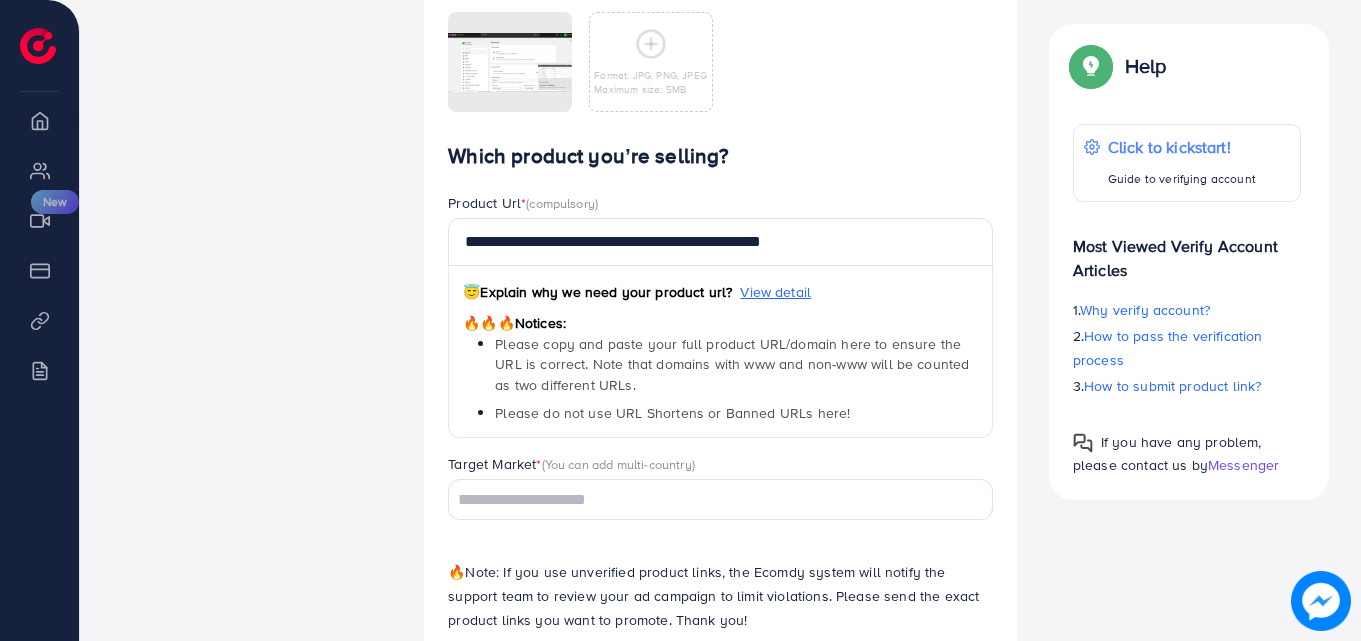 scroll, scrollTop: 1173, scrollLeft: 0, axis: vertical 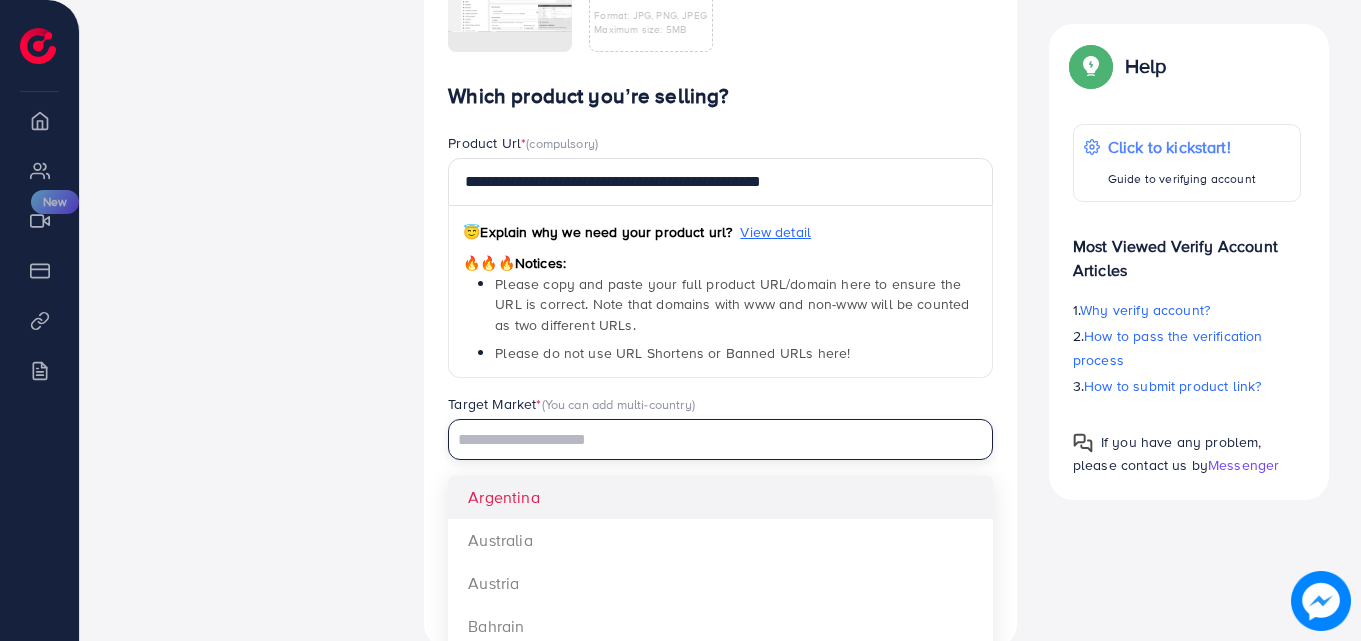click at bounding box center [709, 440] 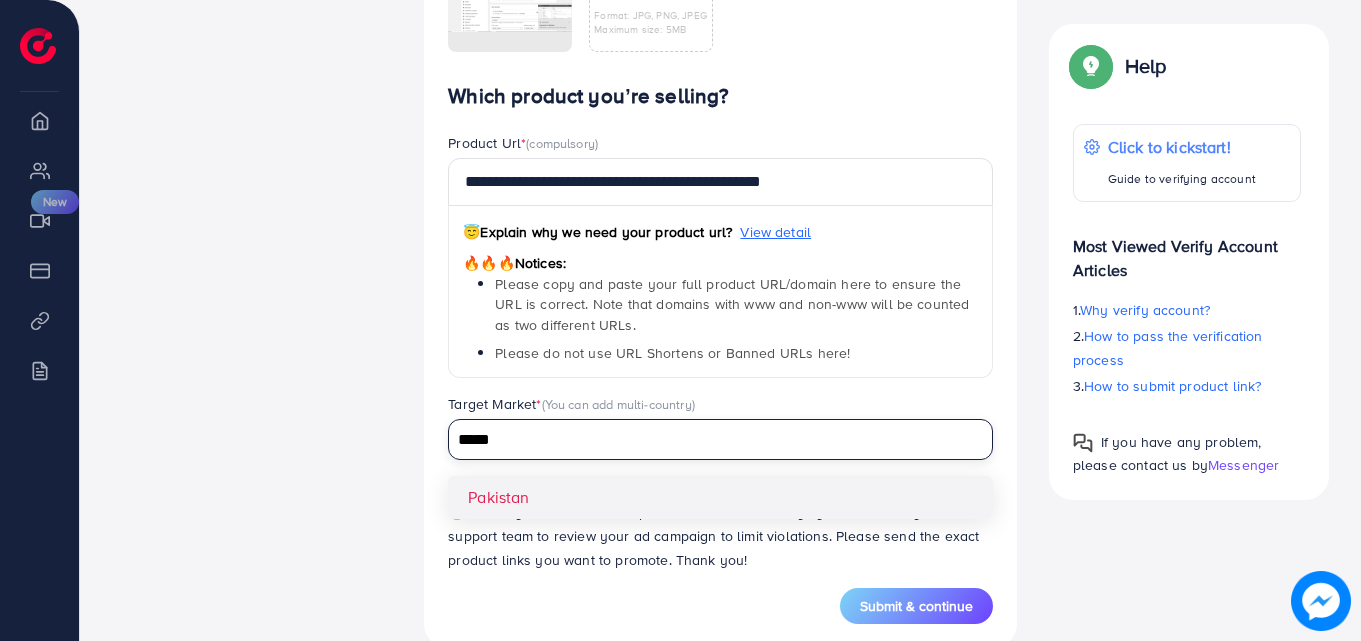 type on "*****" 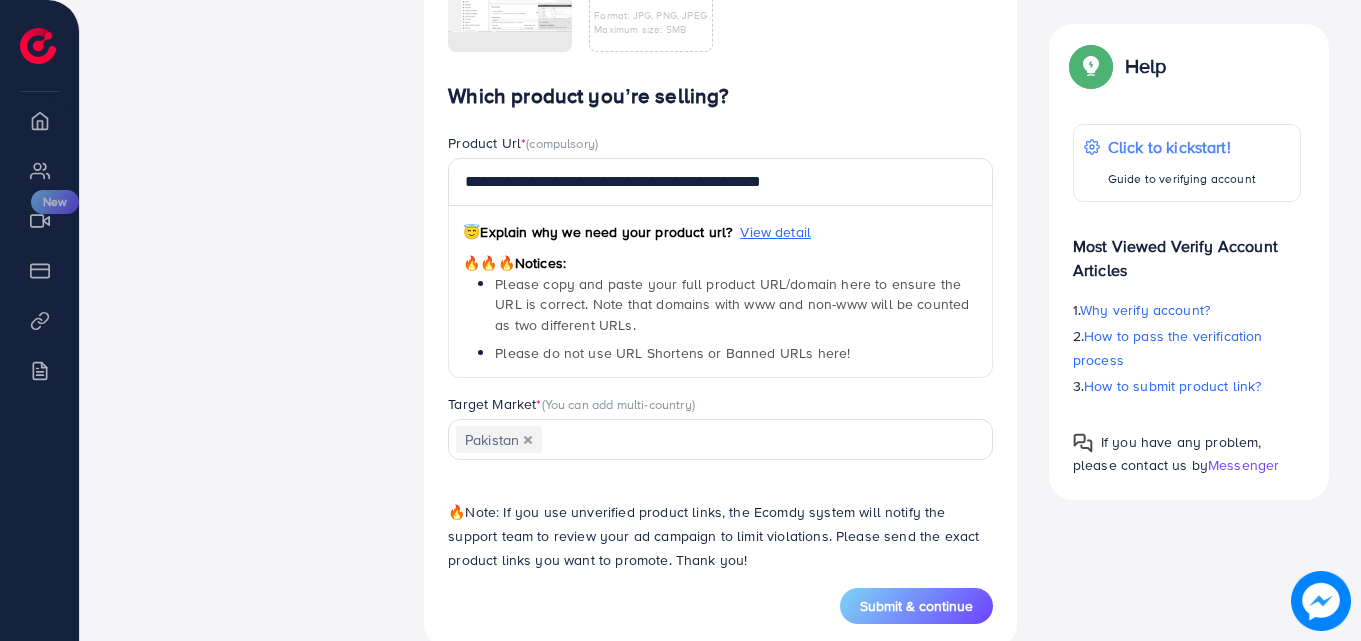 click on "**********" at bounding box center (720, 336) 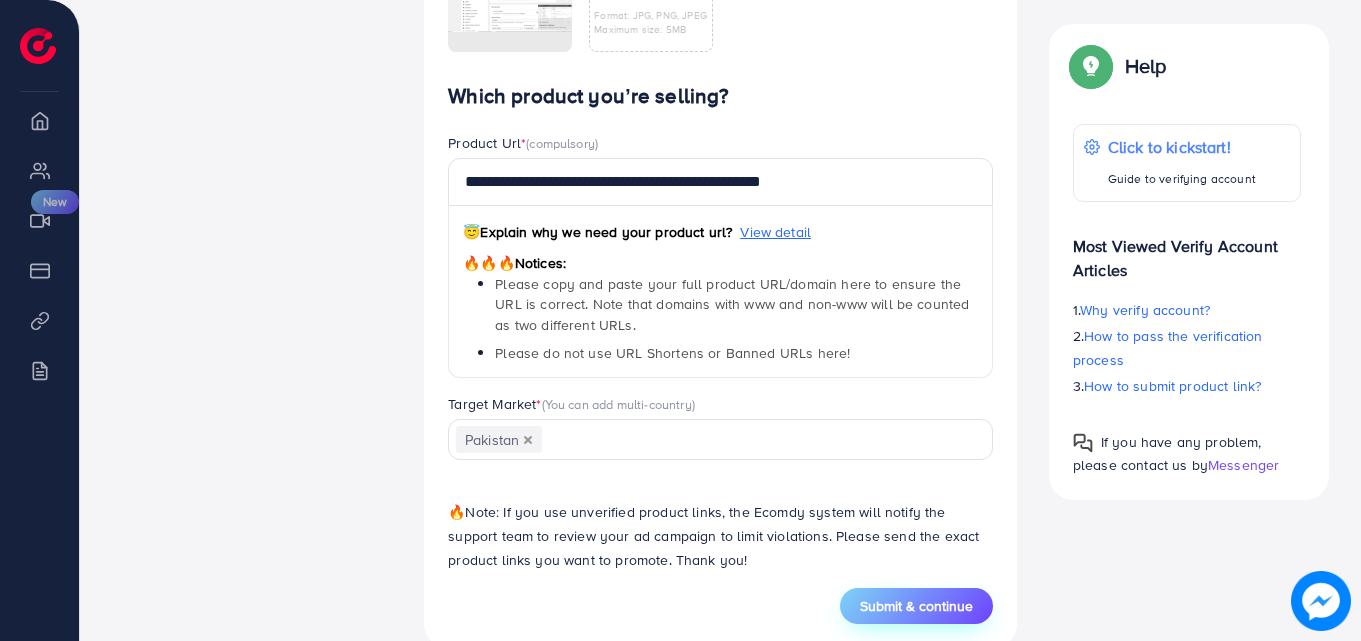 click on "Submit & continue" at bounding box center (916, 606) 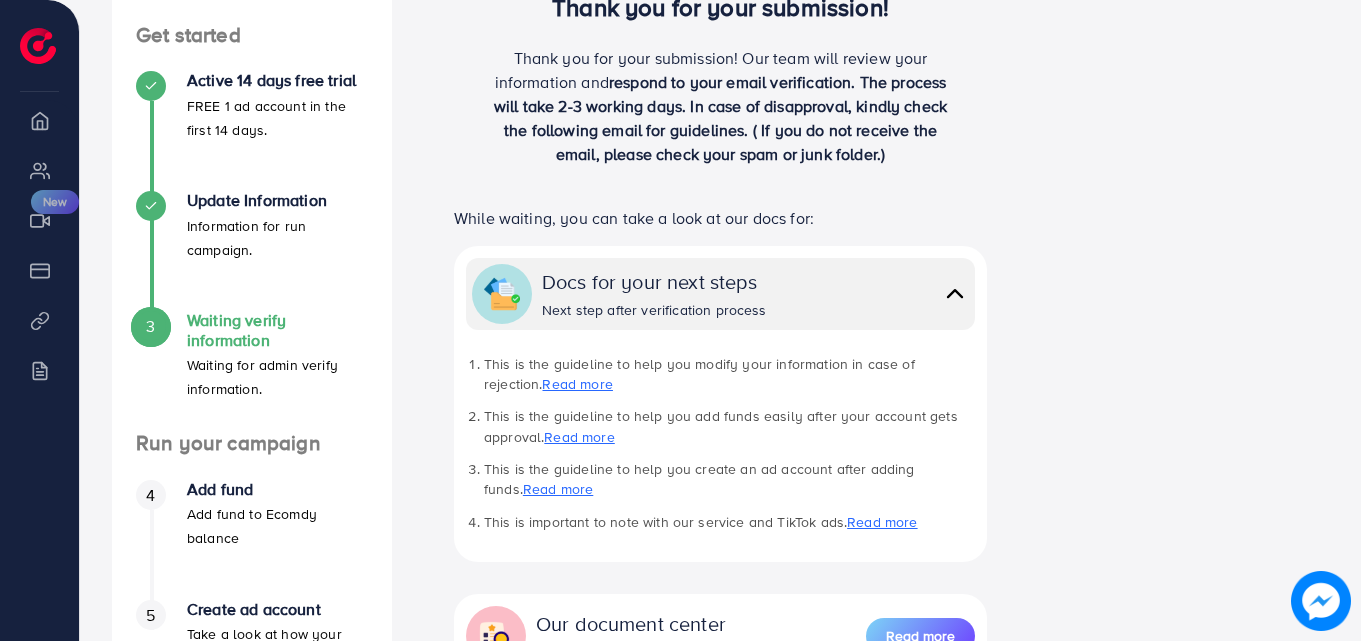 scroll, scrollTop: 369, scrollLeft: 0, axis: vertical 